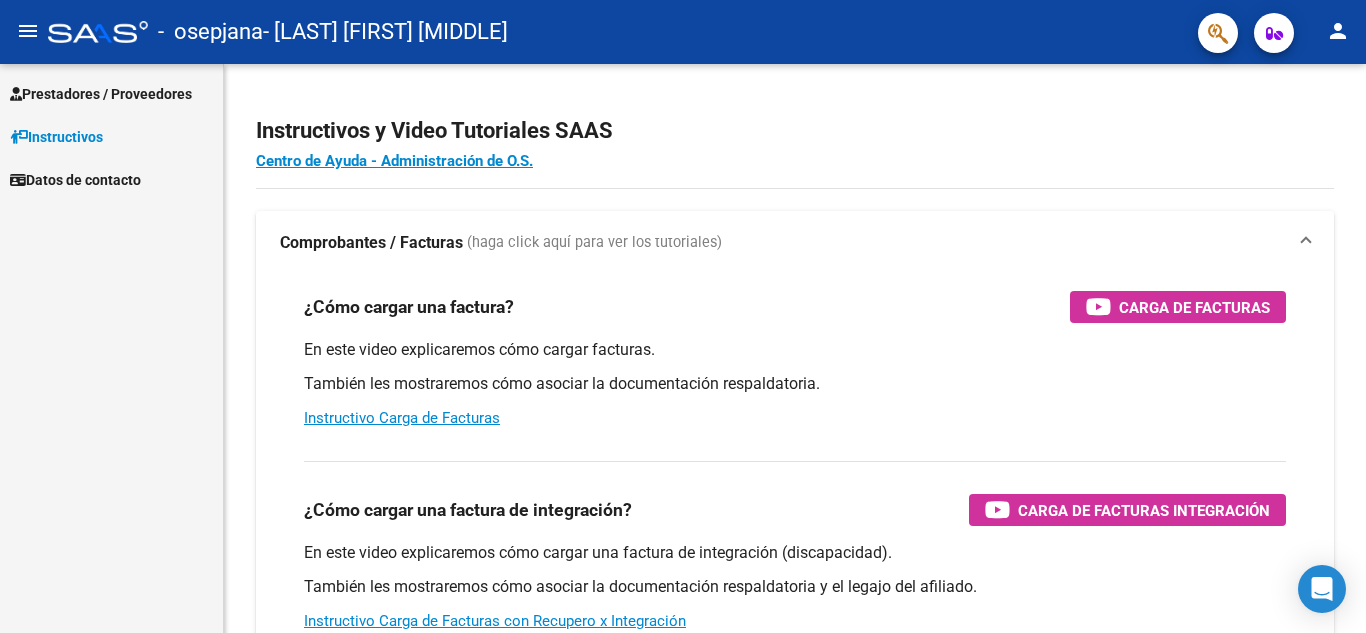 scroll, scrollTop: 0, scrollLeft: 0, axis: both 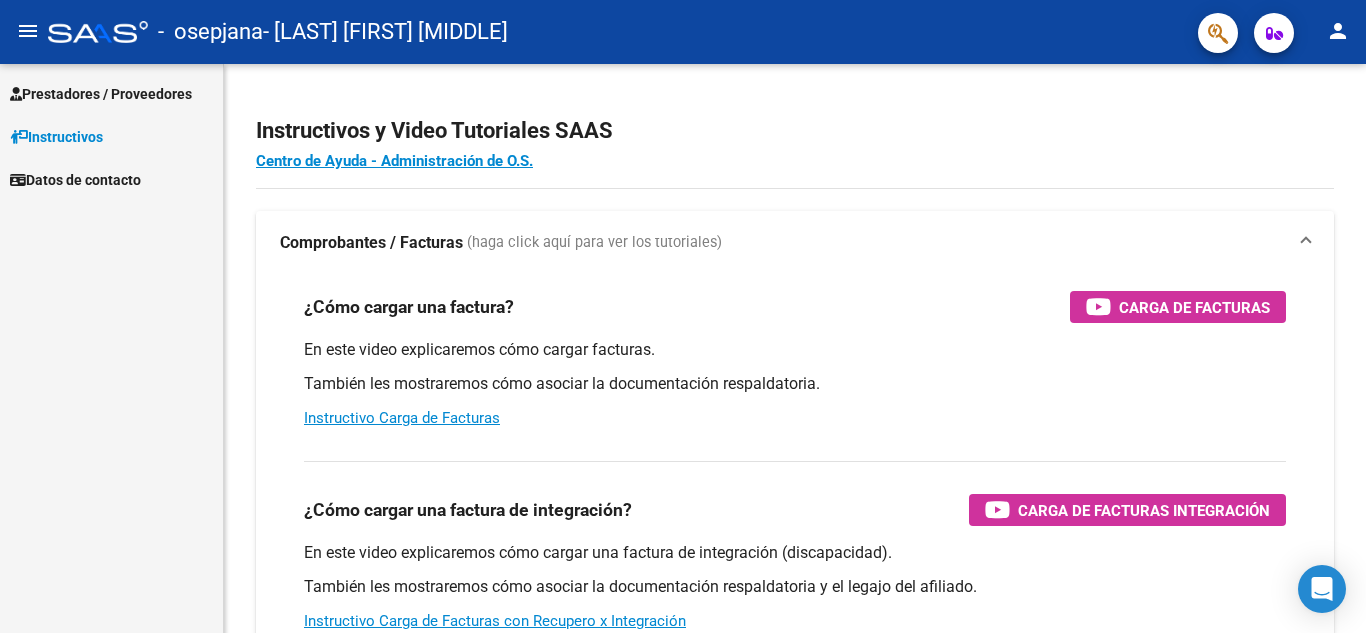 click on "Prestadores / Proveedores" at bounding box center (101, 94) 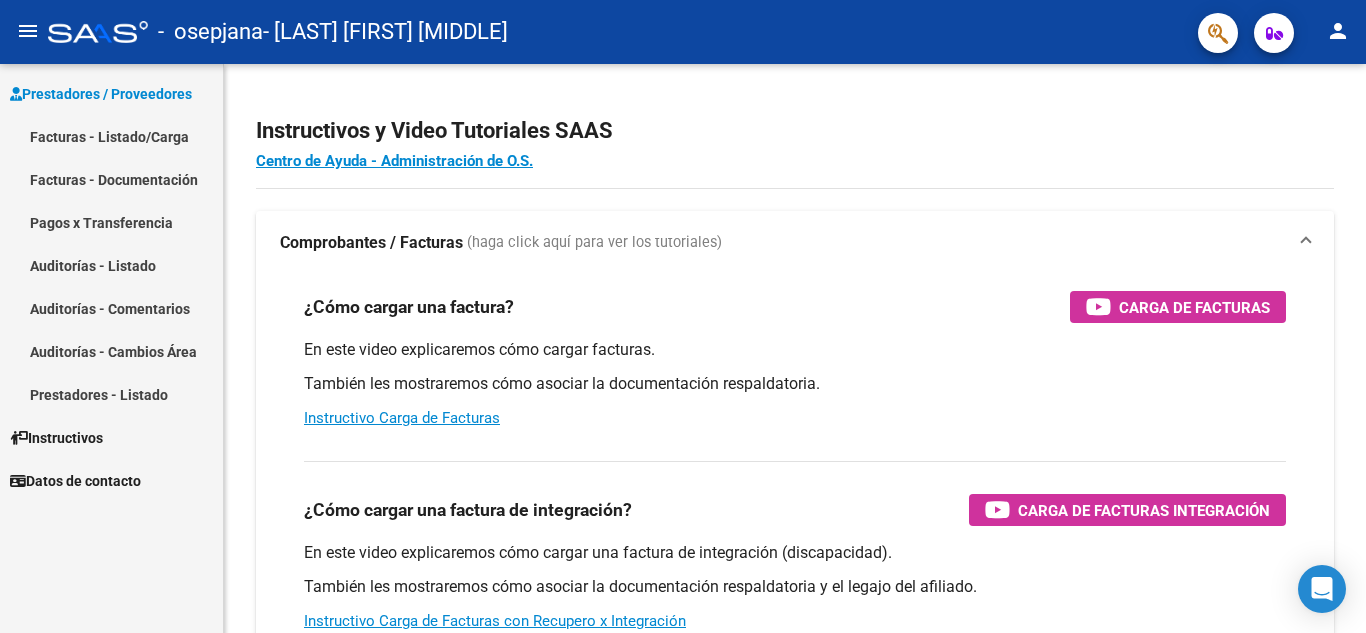 click on "Facturas - Listado/Carga" at bounding box center [111, 136] 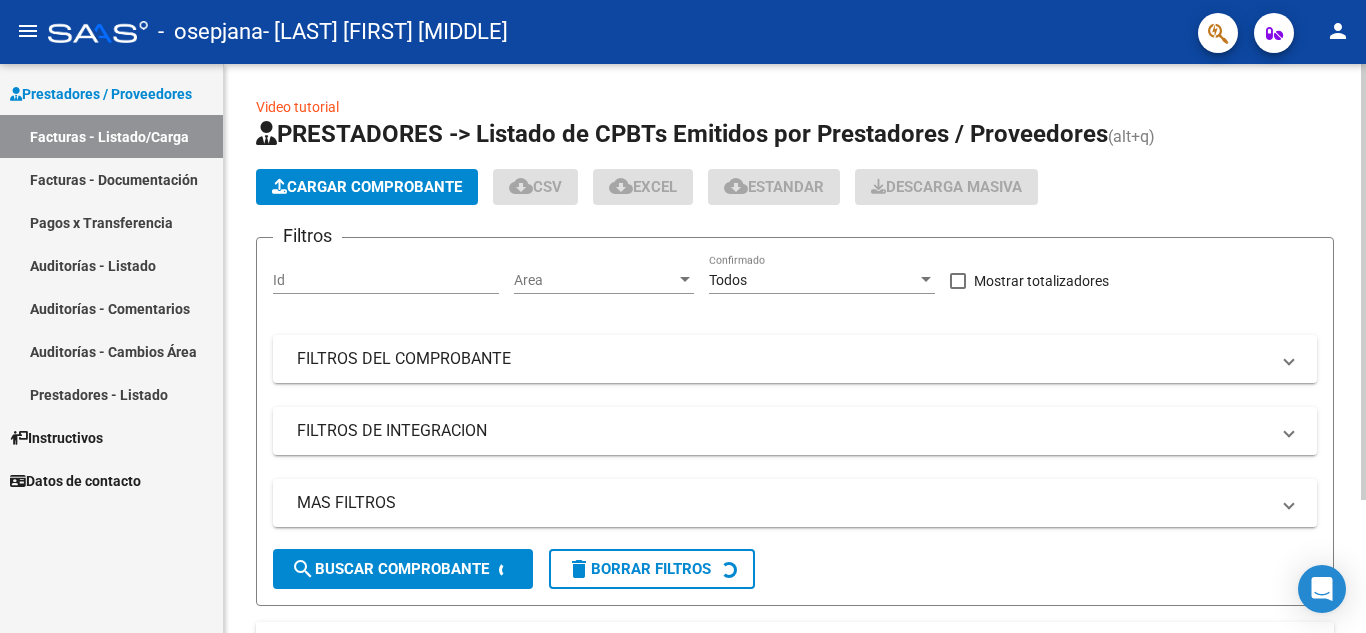 click on "Cargar Comprobante" 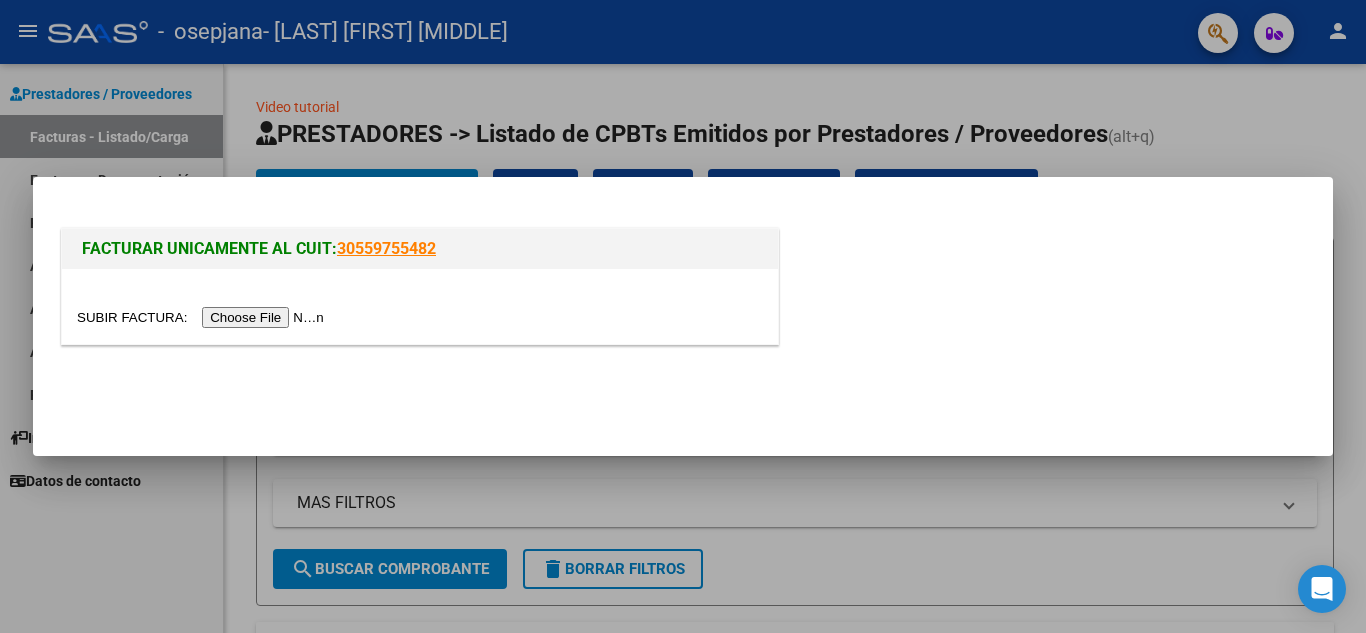 click at bounding box center (203, 317) 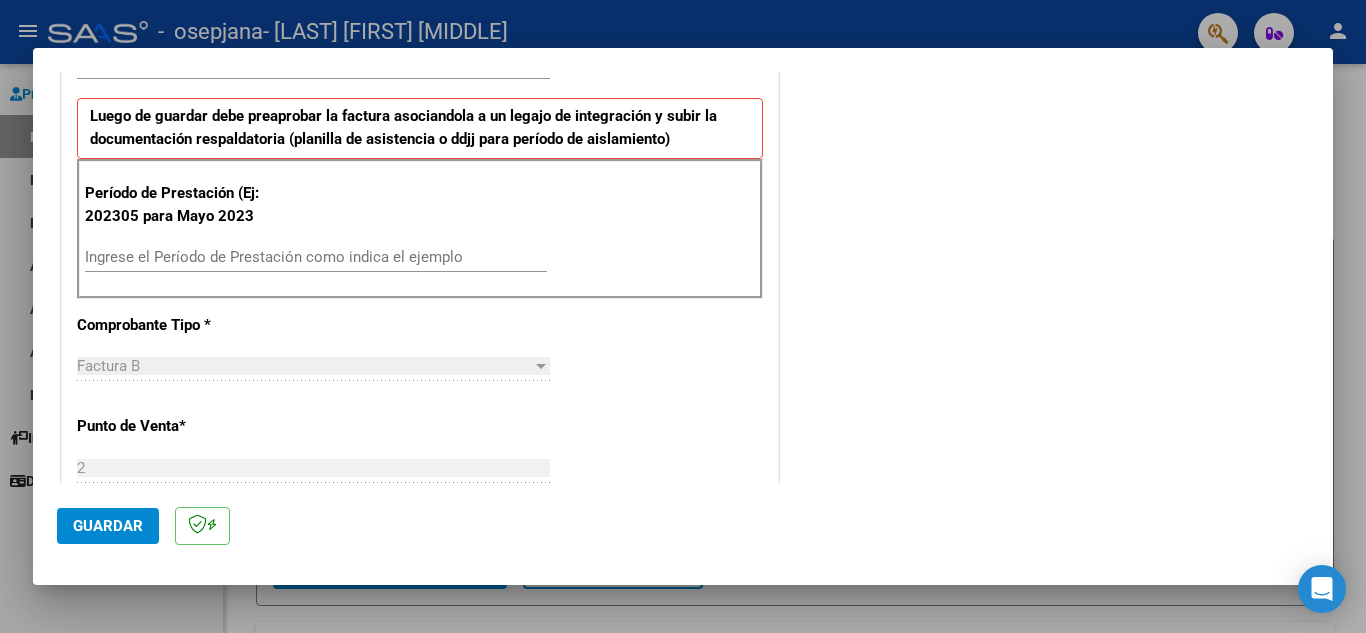 scroll, scrollTop: 500, scrollLeft: 0, axis: vertical 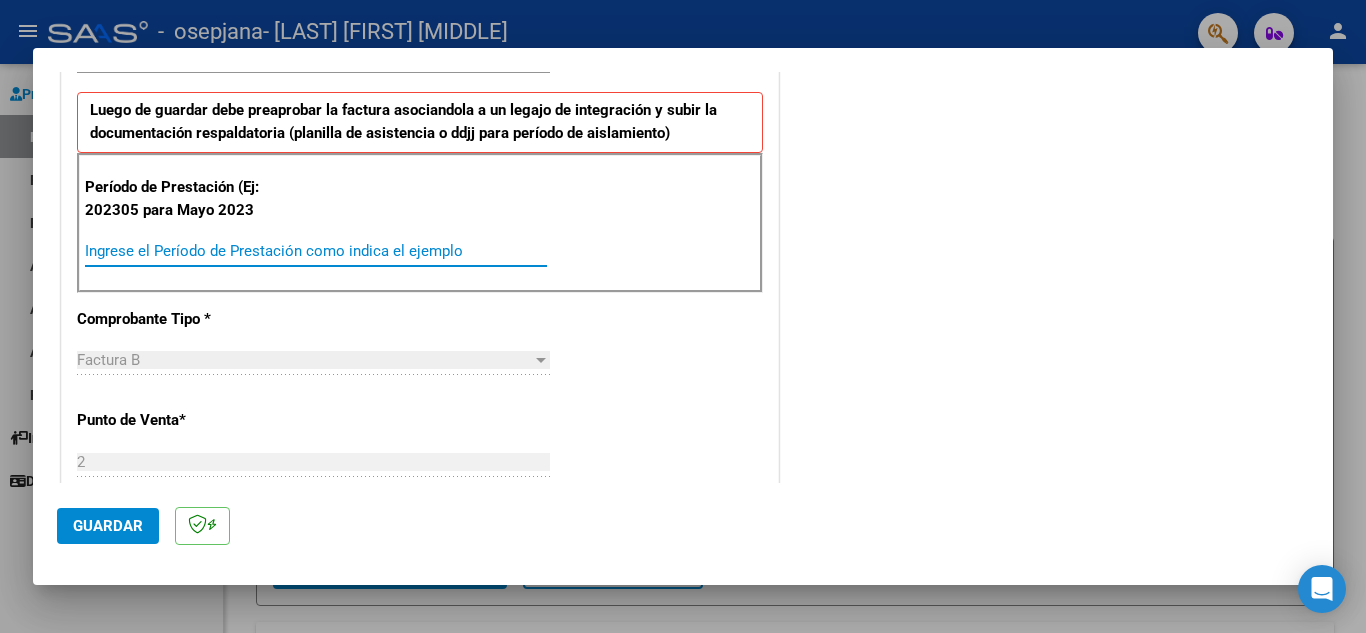 click on "Ingrese el Período de Prestación como indica el ejemplo" at bounding box center (316, 251) 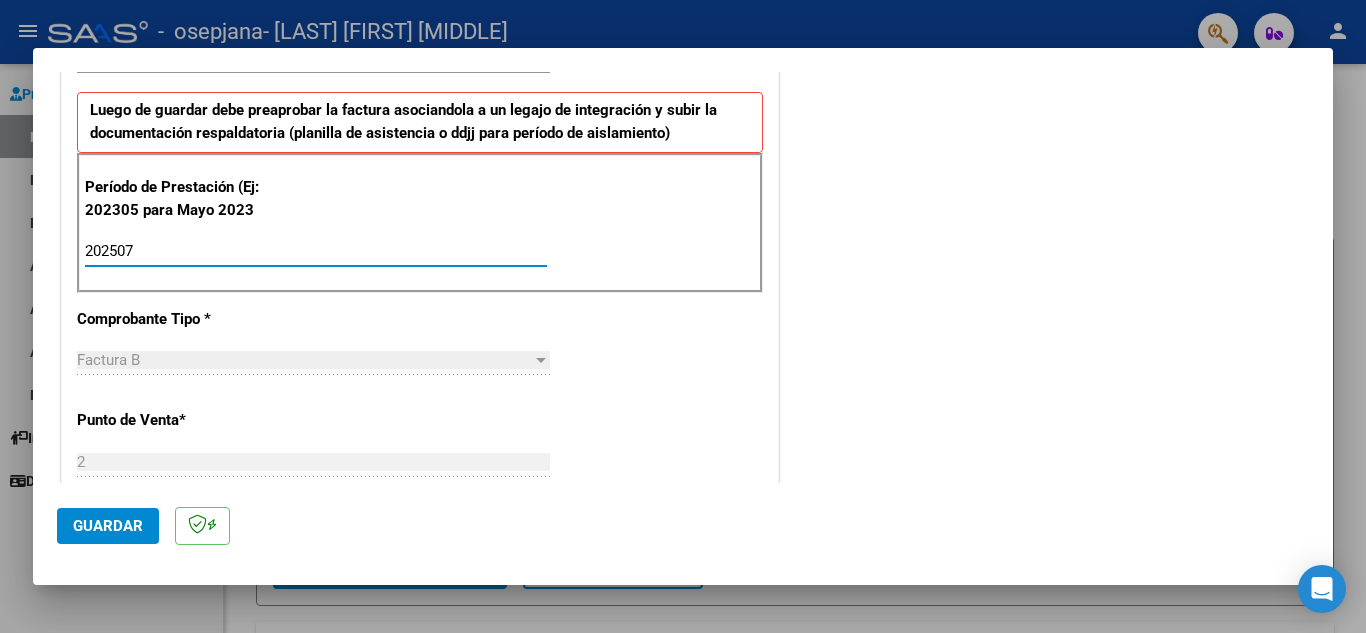 type on "202507" 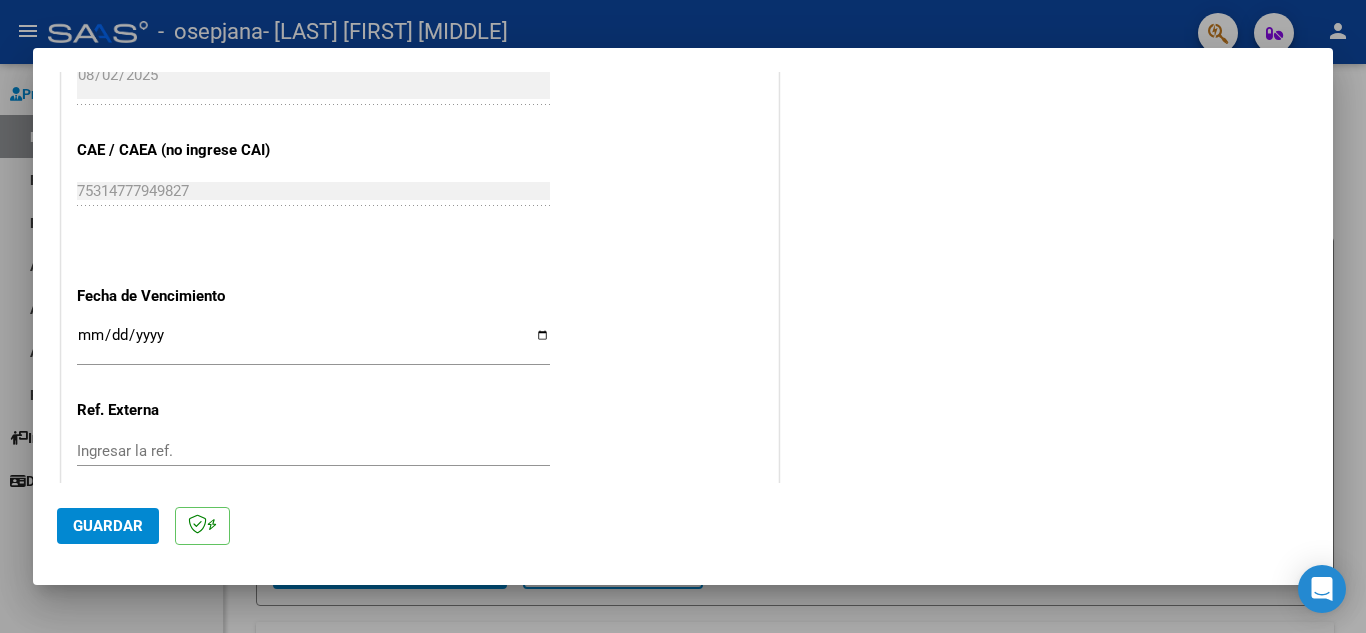 scroll, scrollTop: 1200, scrollLeft: 0, axis: vertical 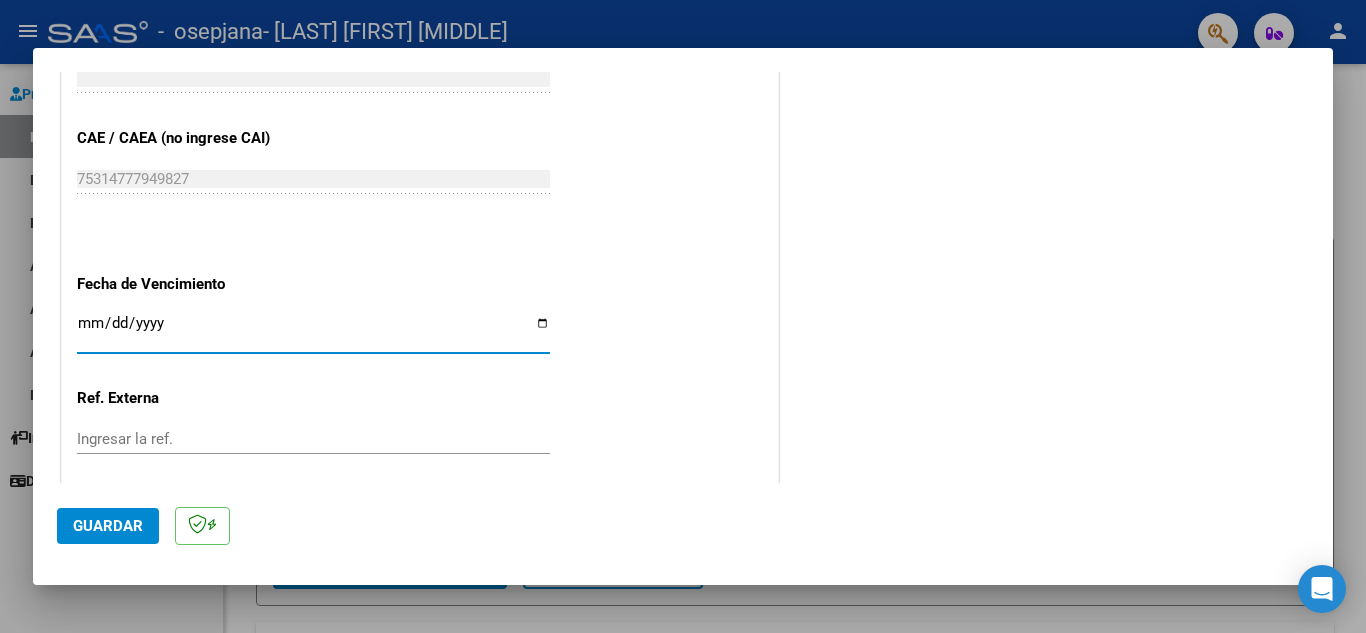 click on "Ingresar la fecha" at bounding box center (313, 331) 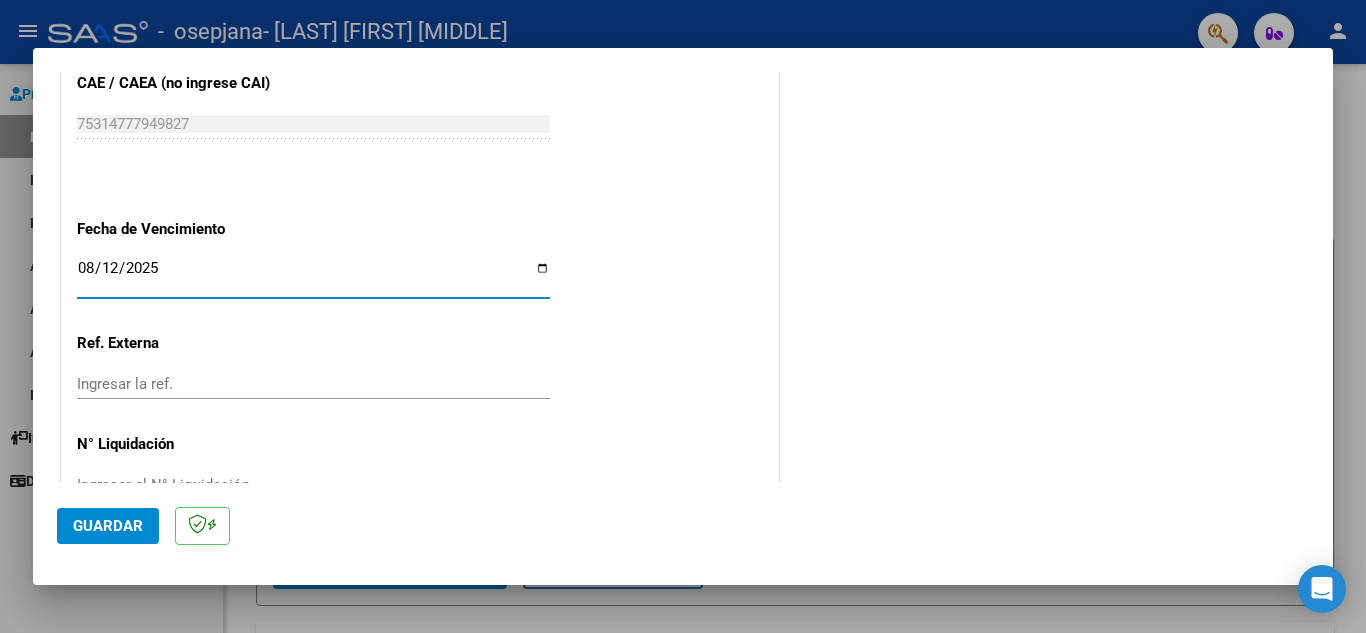 scroll, scrollTop: 1311, scrollLeft: 0, axis: vertical 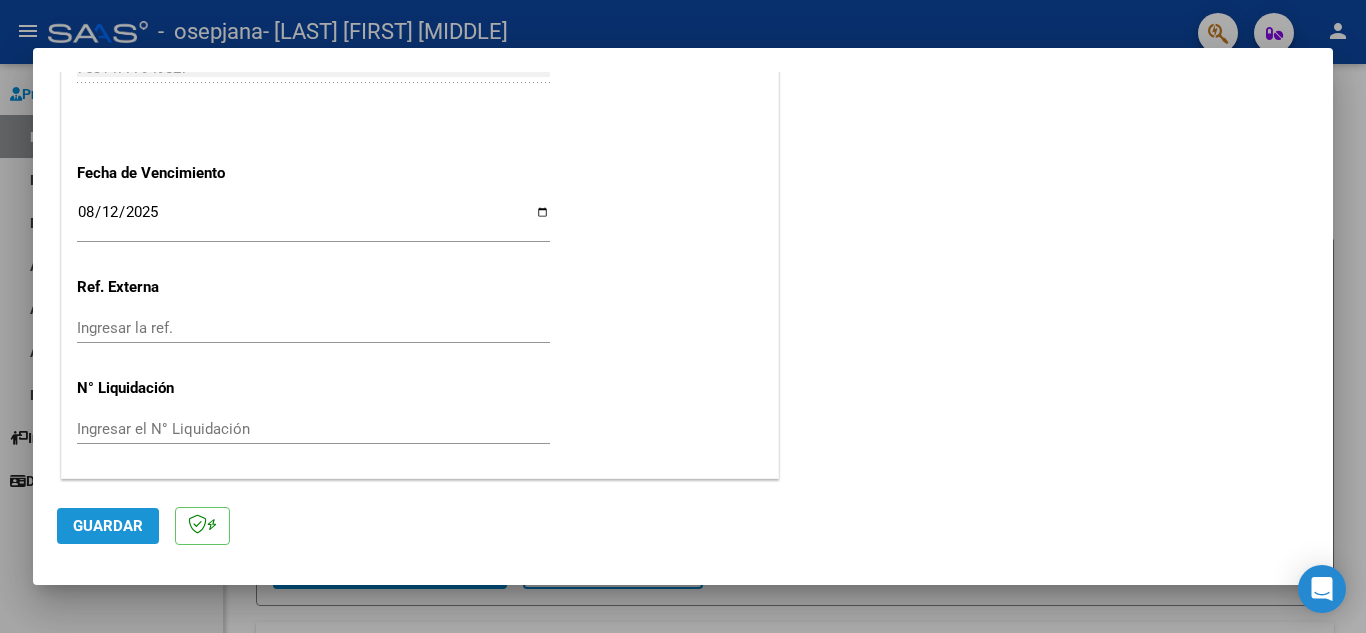 click on "Guardar" 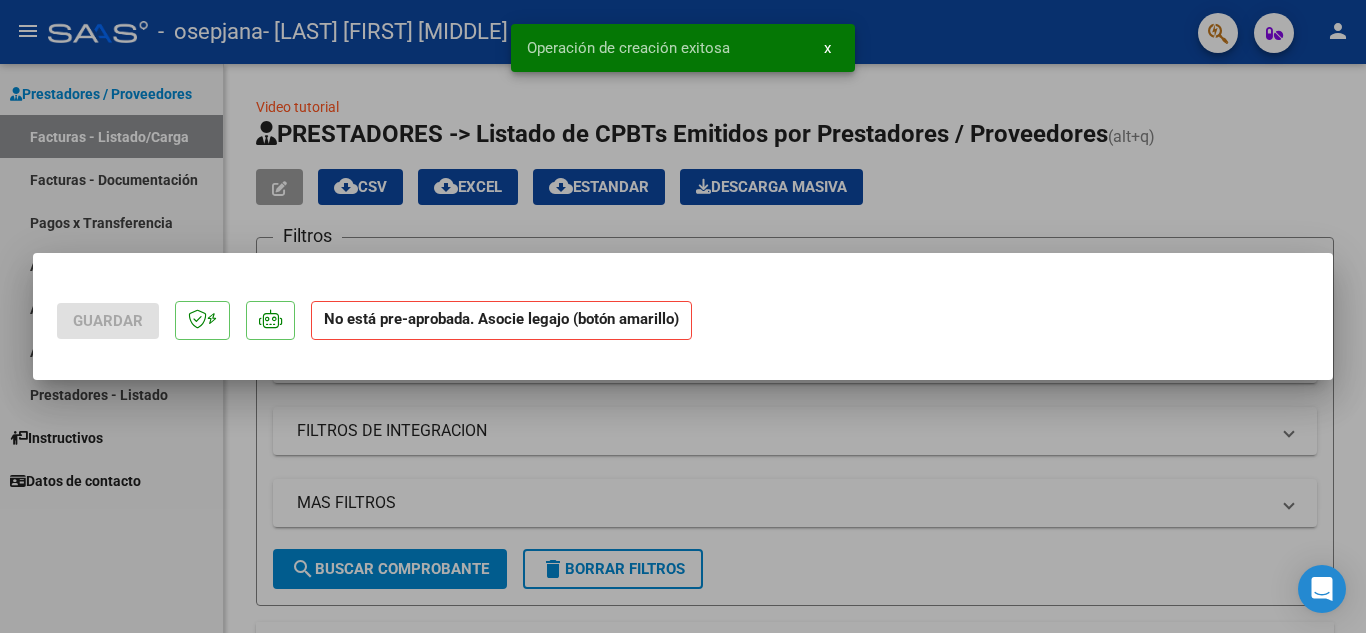 scroll, scrollTop: 0, scrollLeft: 0, axis: both 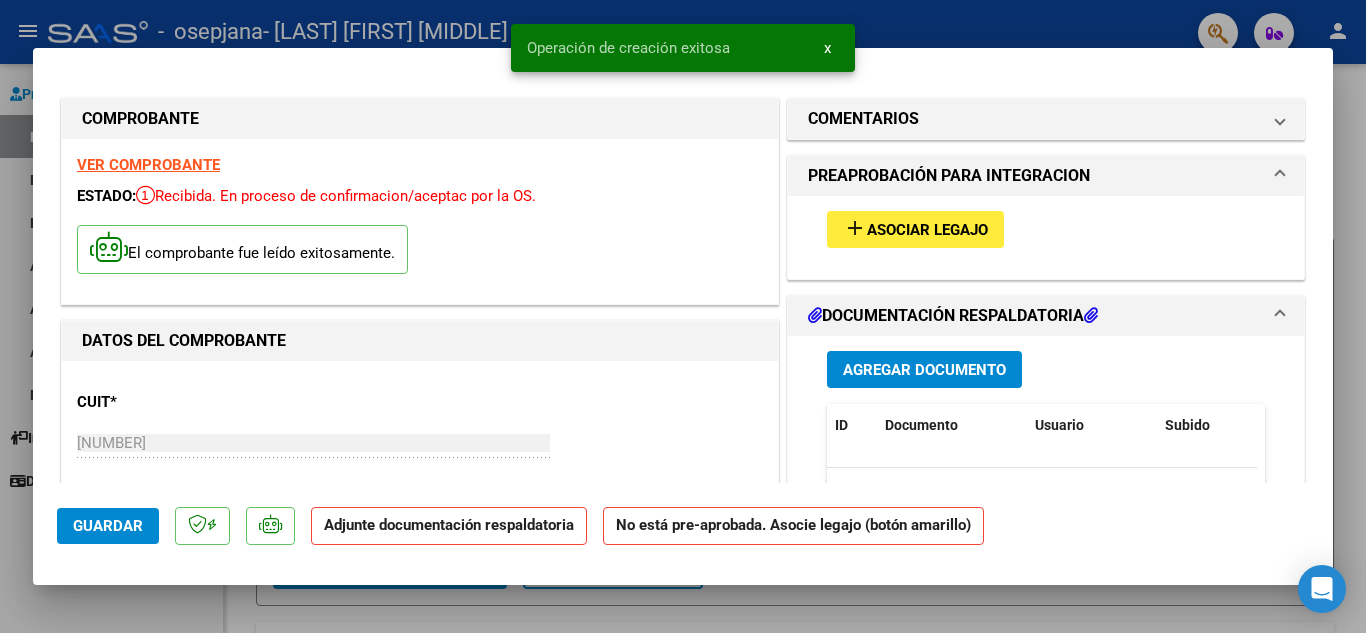 click on "Agregar Documento" at bounding box center (924, 370) 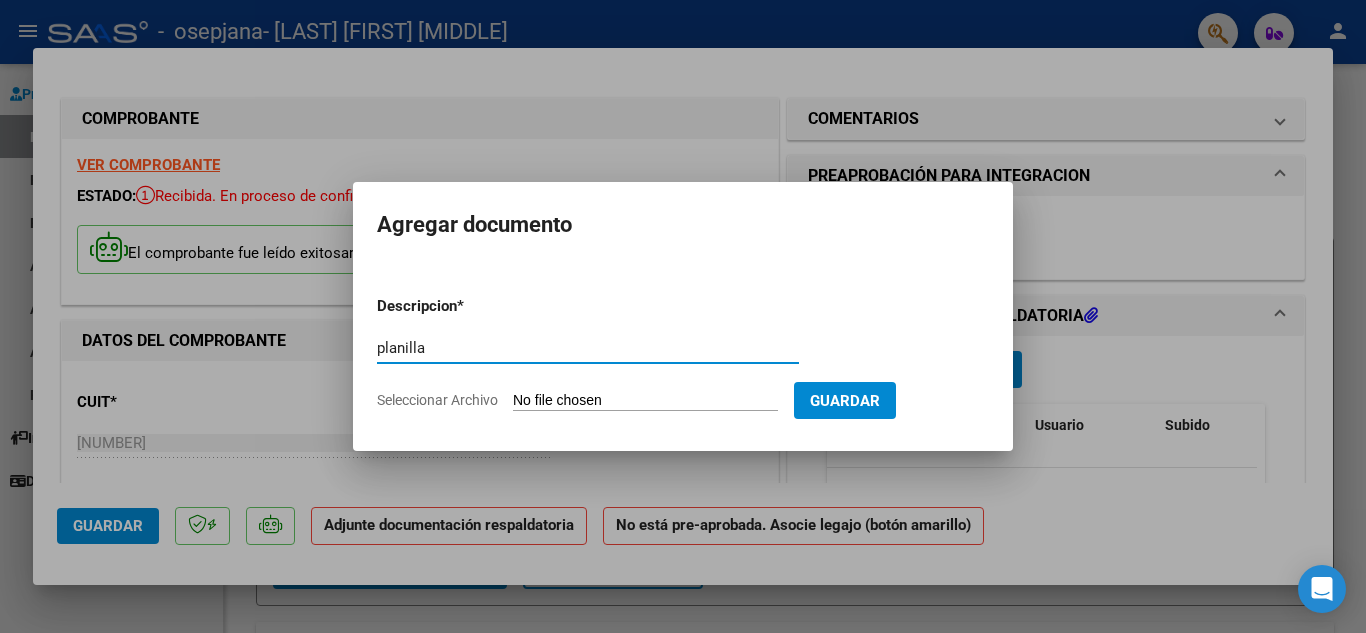 type on "planilla" 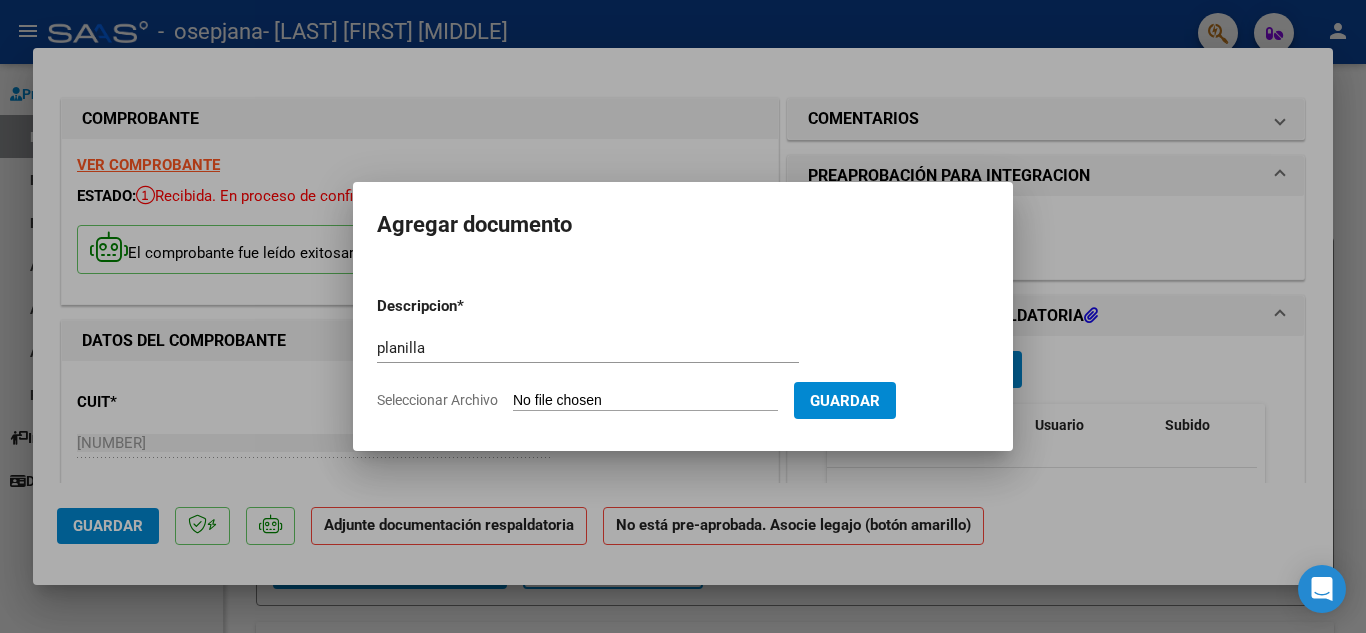 type on "C:\fakepath\planilla [LAST].pdf" 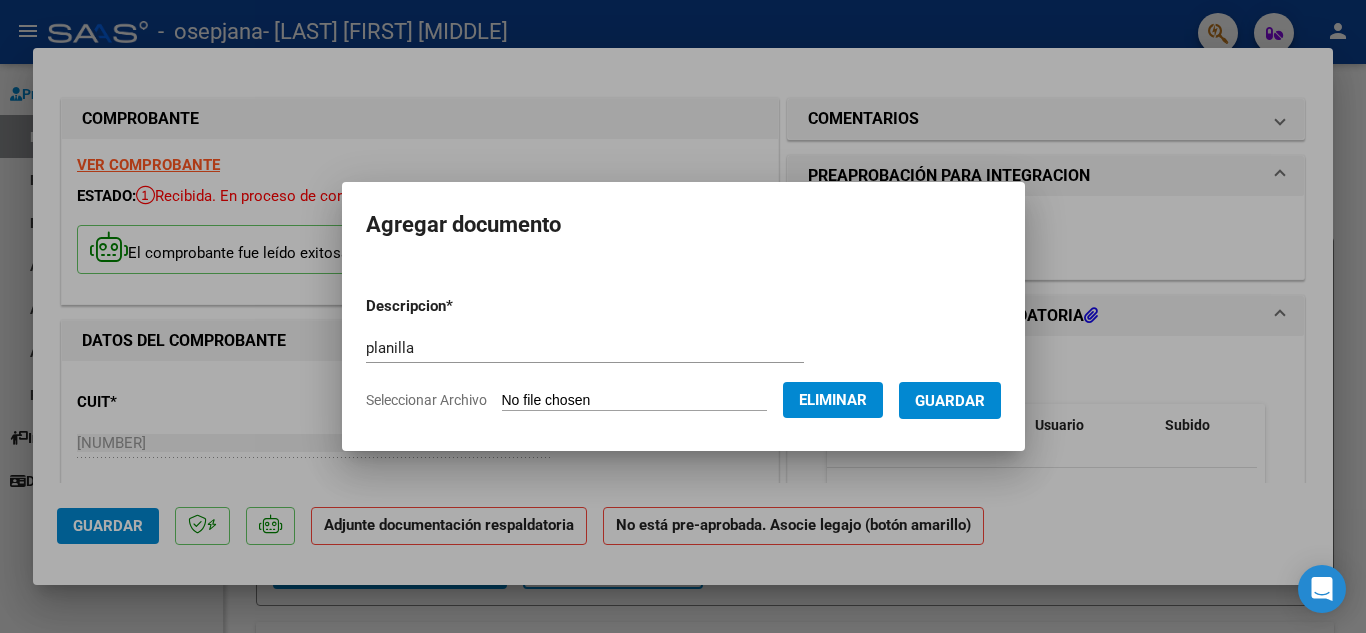 click on "Guardar" at bounding box center [950, 401] 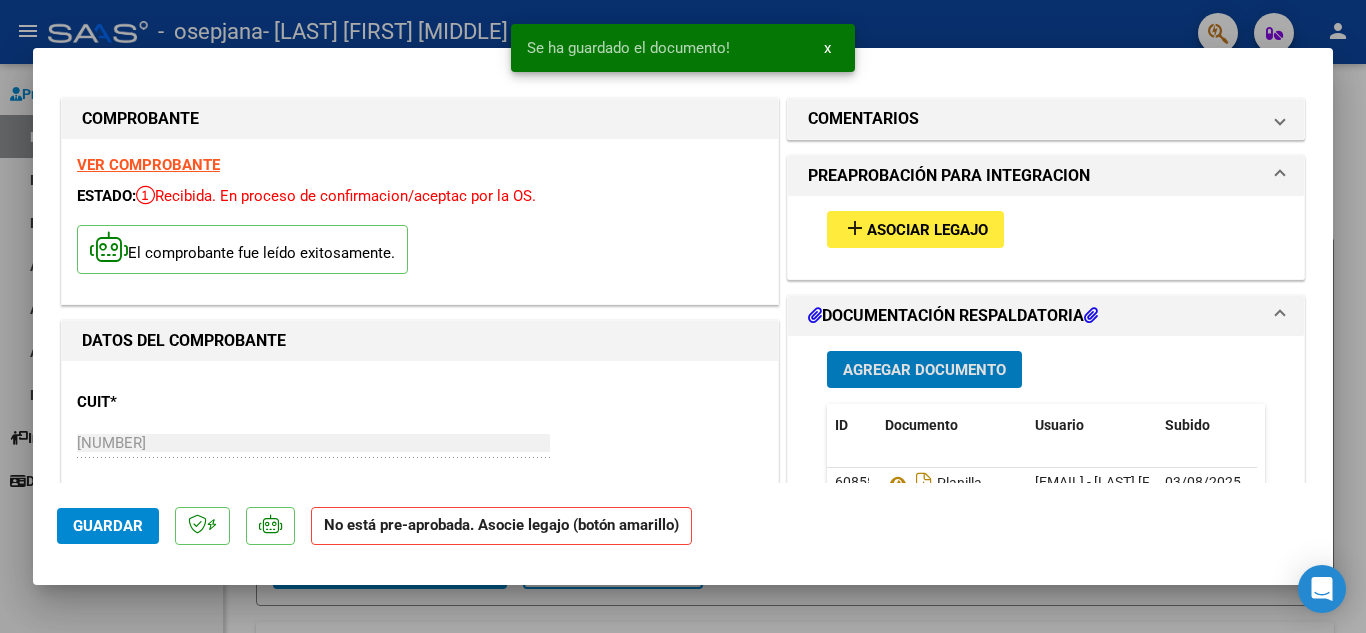 click on "Agregar Documento" at bounding box center [924, 370] 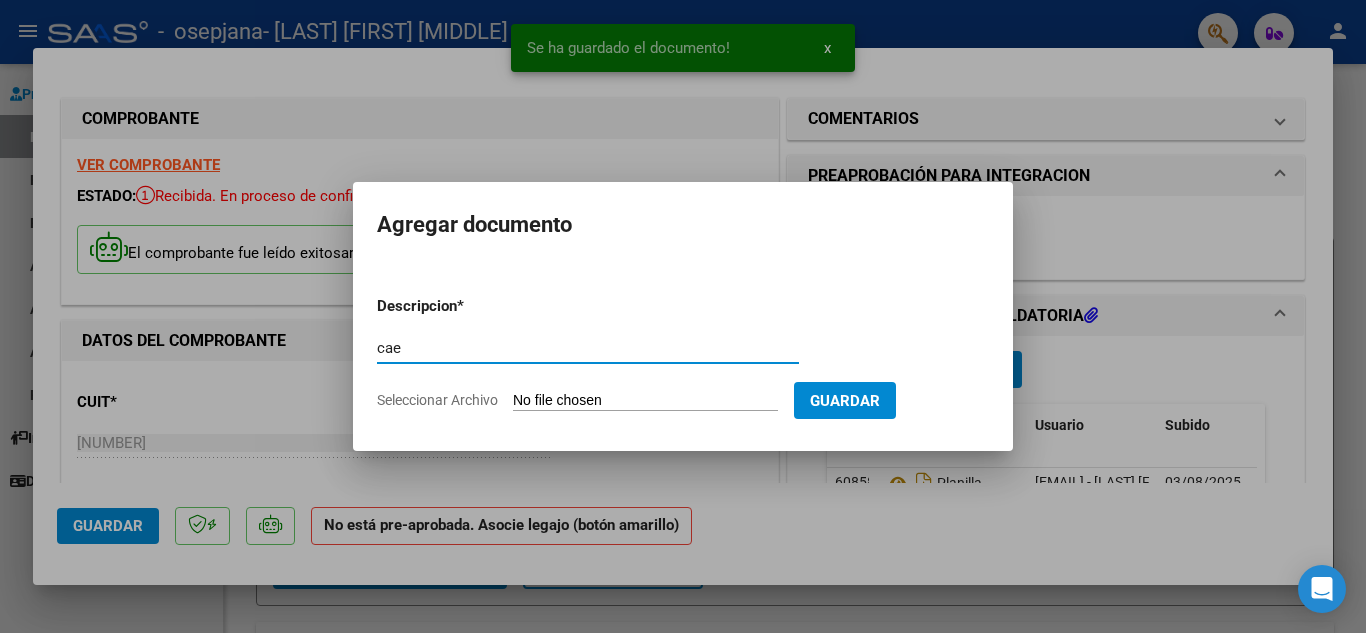 type on "cae" 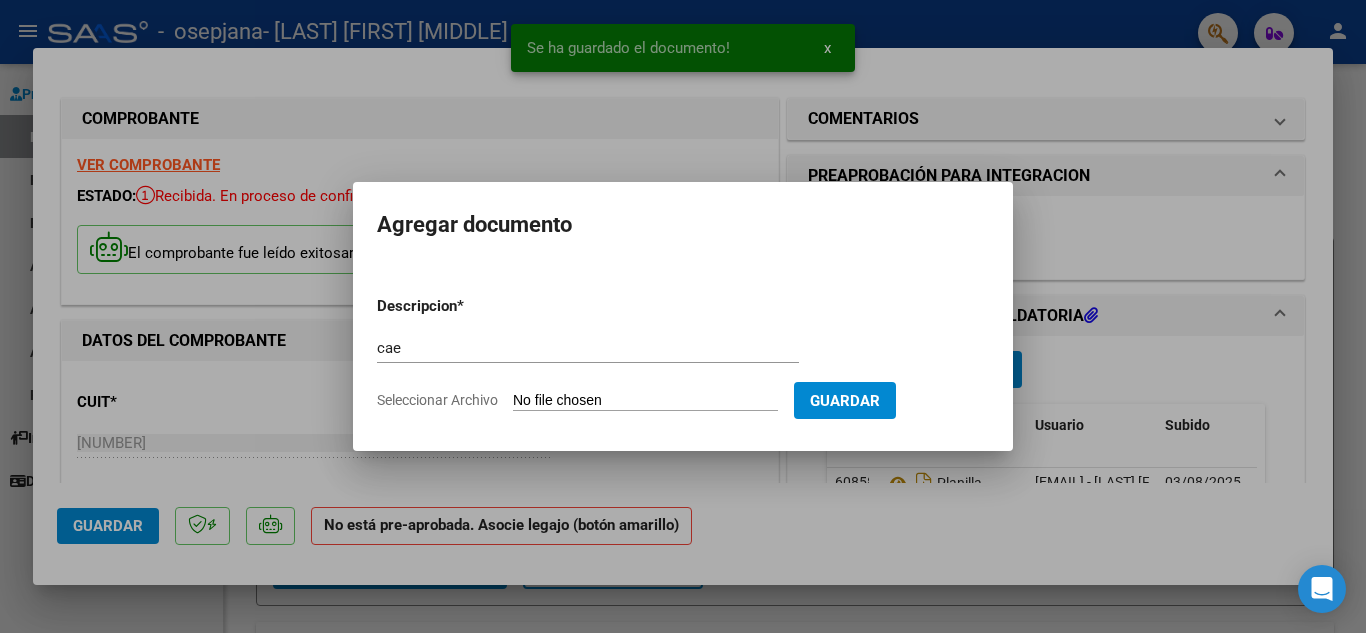 click on "Seleccionar Archivo" at bounding box center (645, 401) 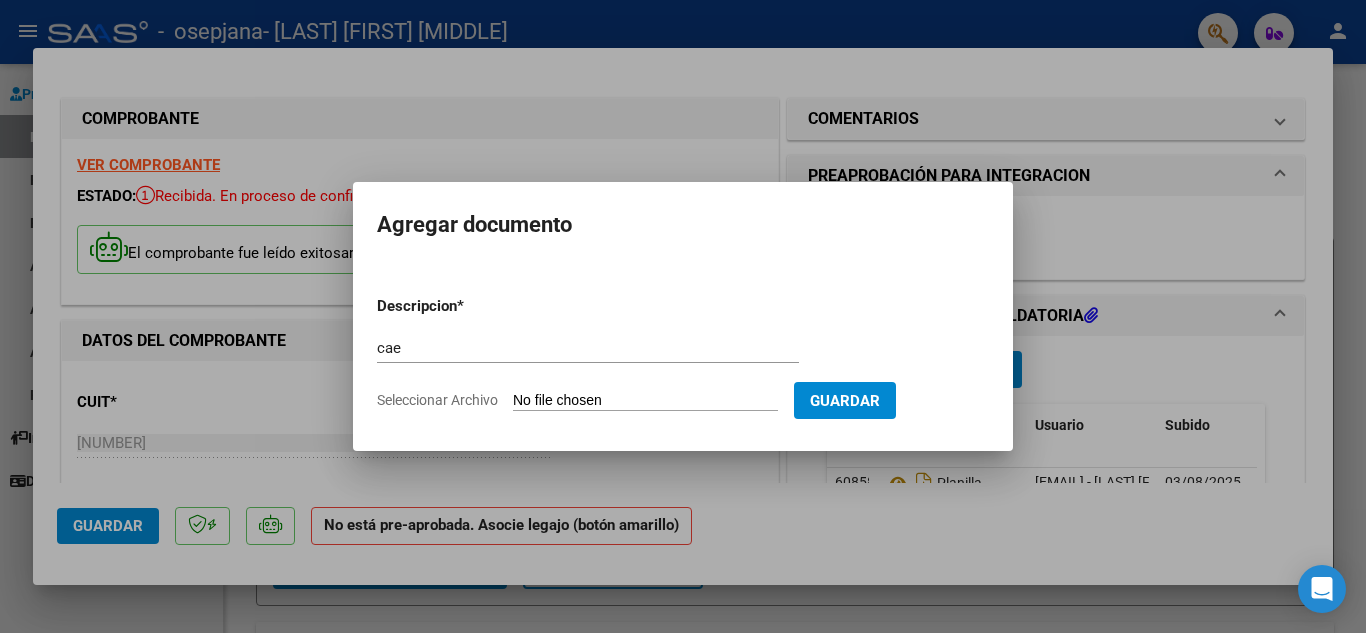 type on "C:\fakepath\cae [LAST].pdf" 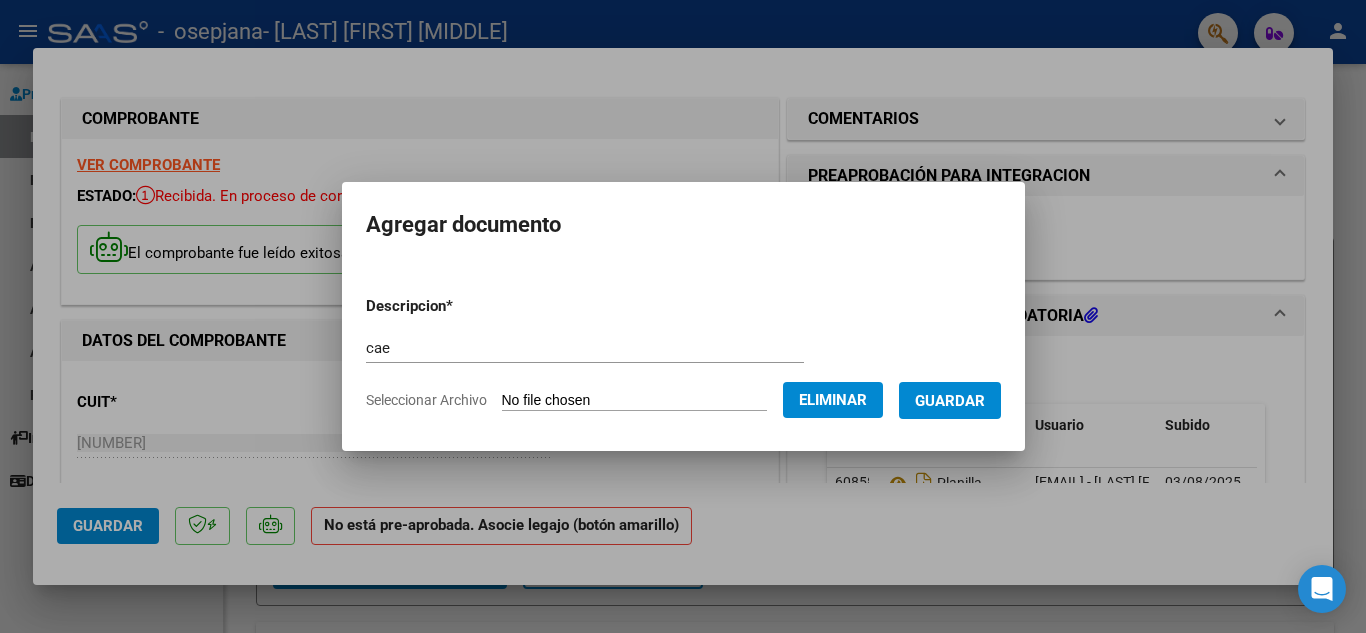 click on "Guardar" at bounding box center (950, 400) 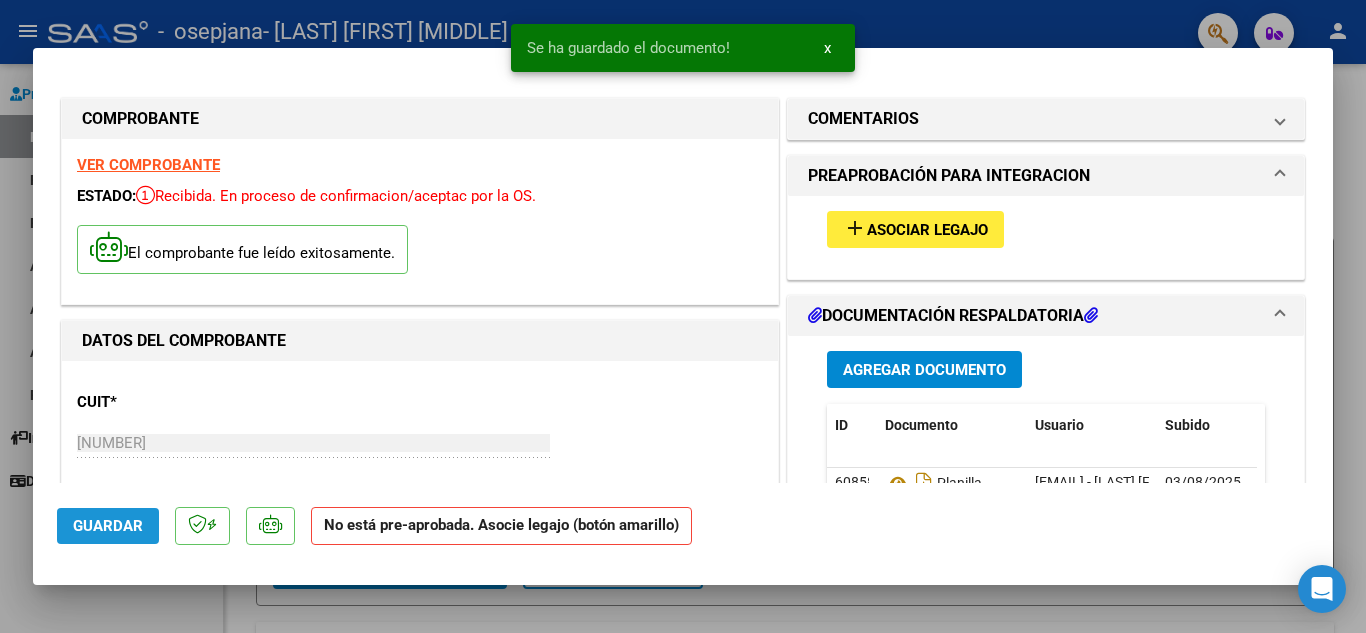 click on "Guardar" 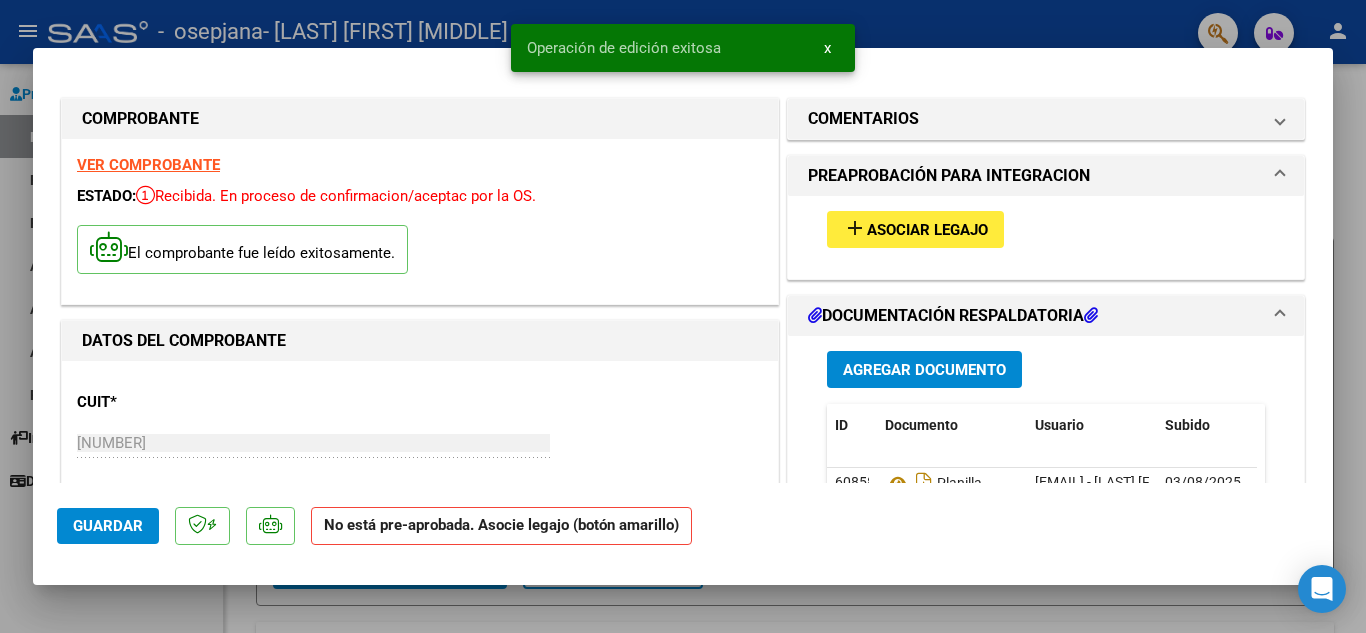 click at bounding box center [683, 316] 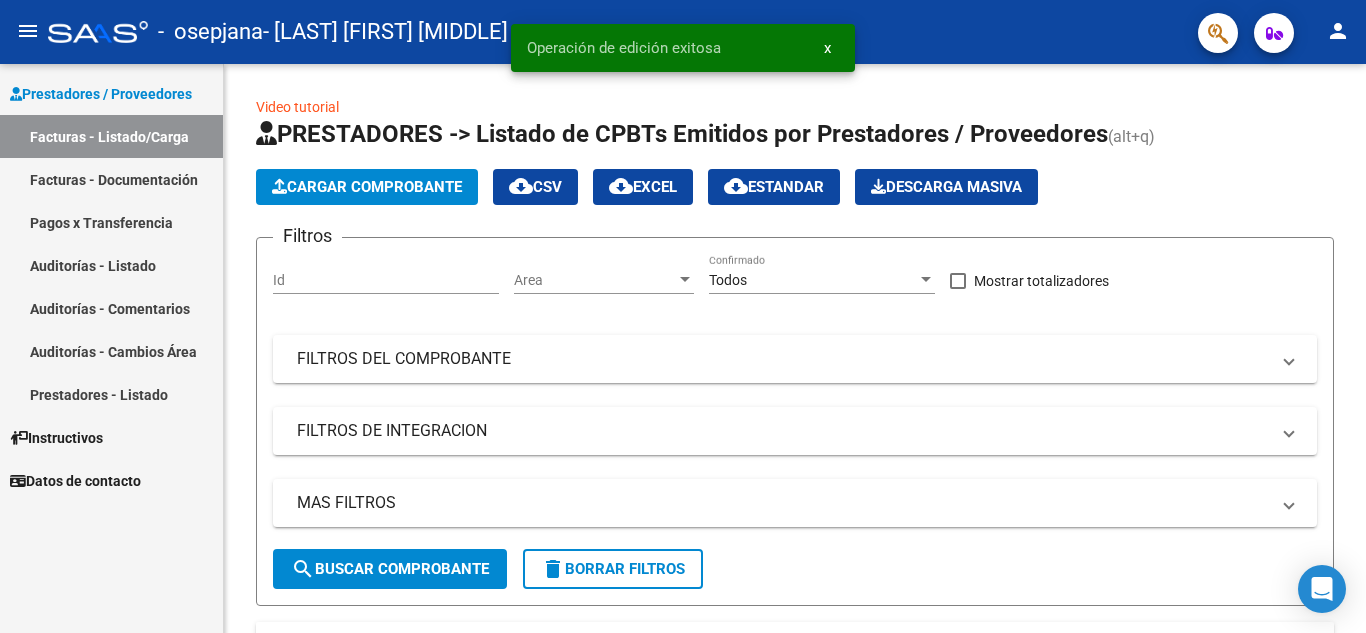 click on "Facturas - Listado/Carga" at bounding box center [111, 136] 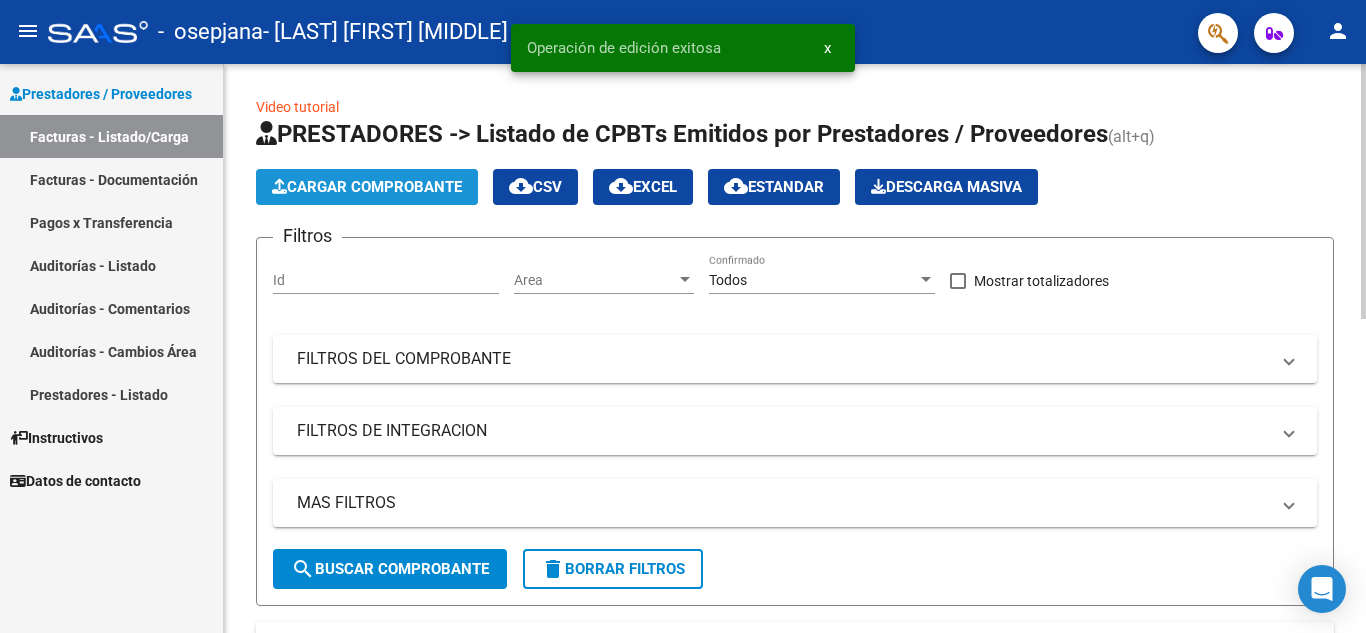 click on "Cargar Comprobante" 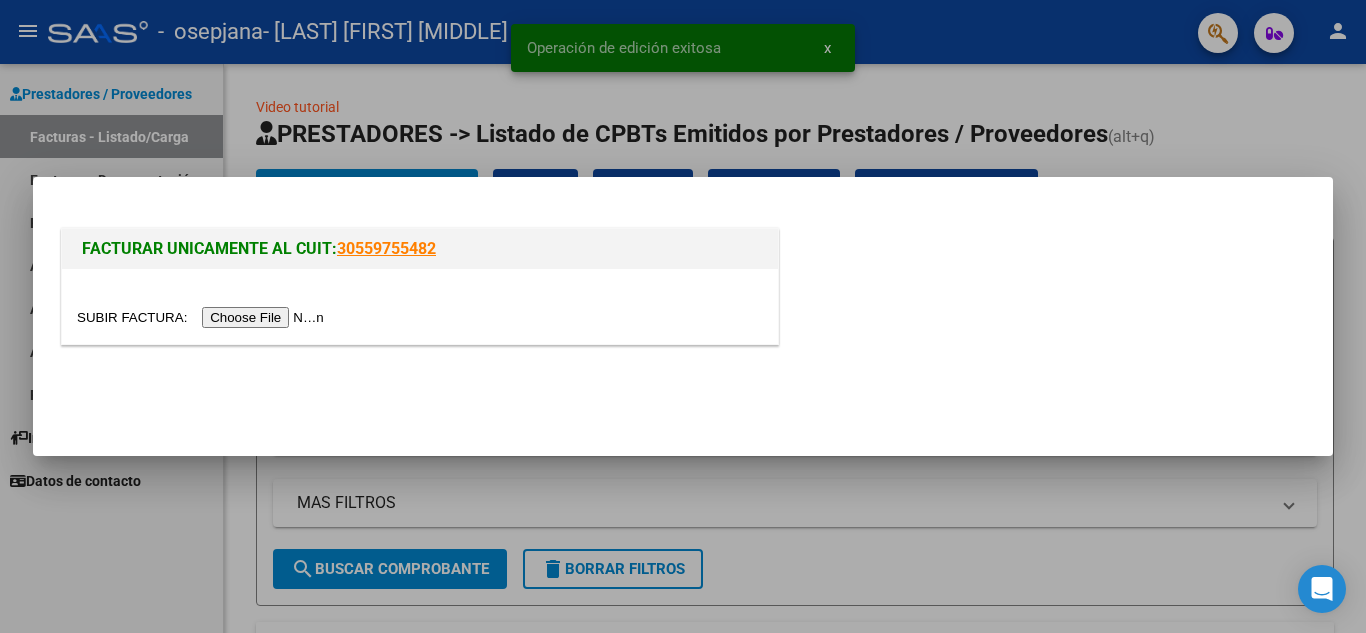 click at bounding box center (203, 317) 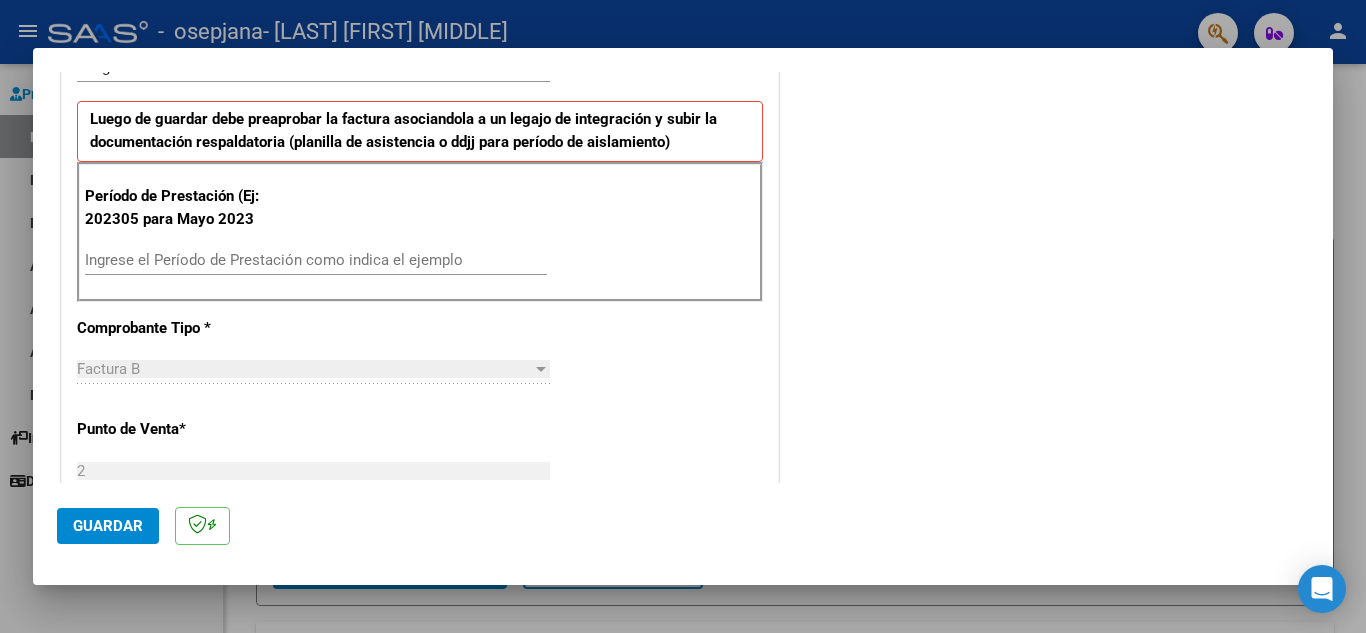 scroll, scrollTop: 500, scrollLeft: 0, axis: vertical 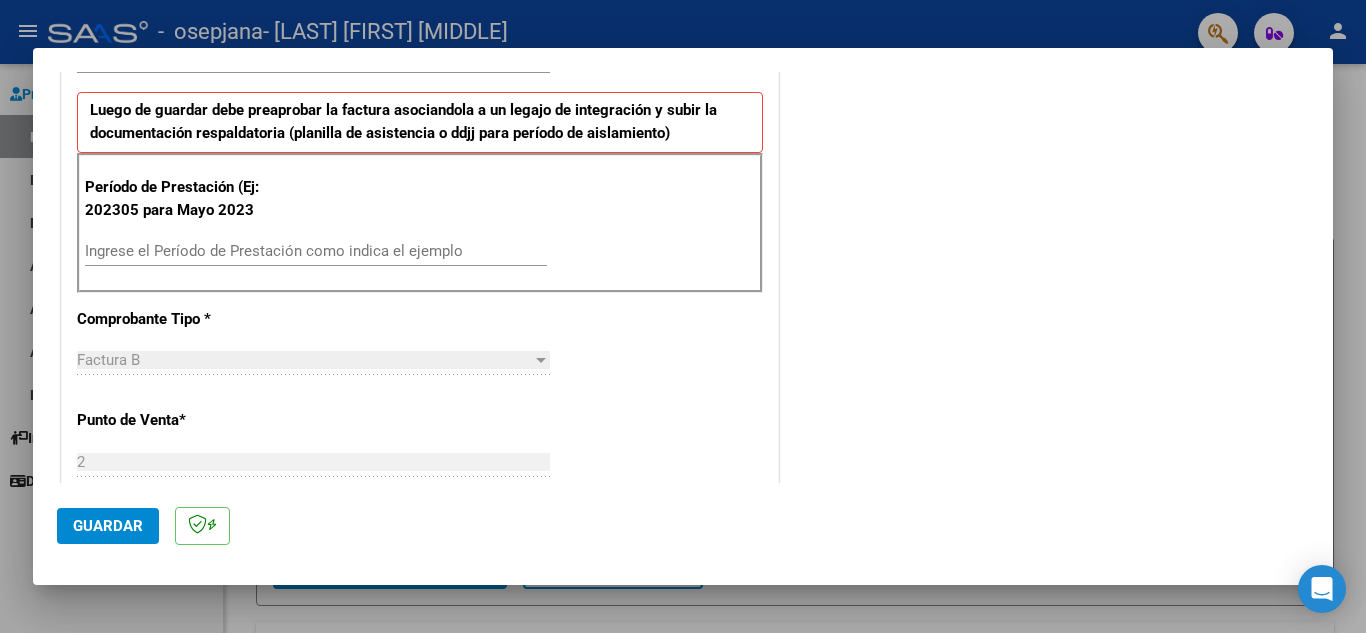click on "Ingrese el Período de Prestación como indica el ejemplo" at bounding box center (316, 251) 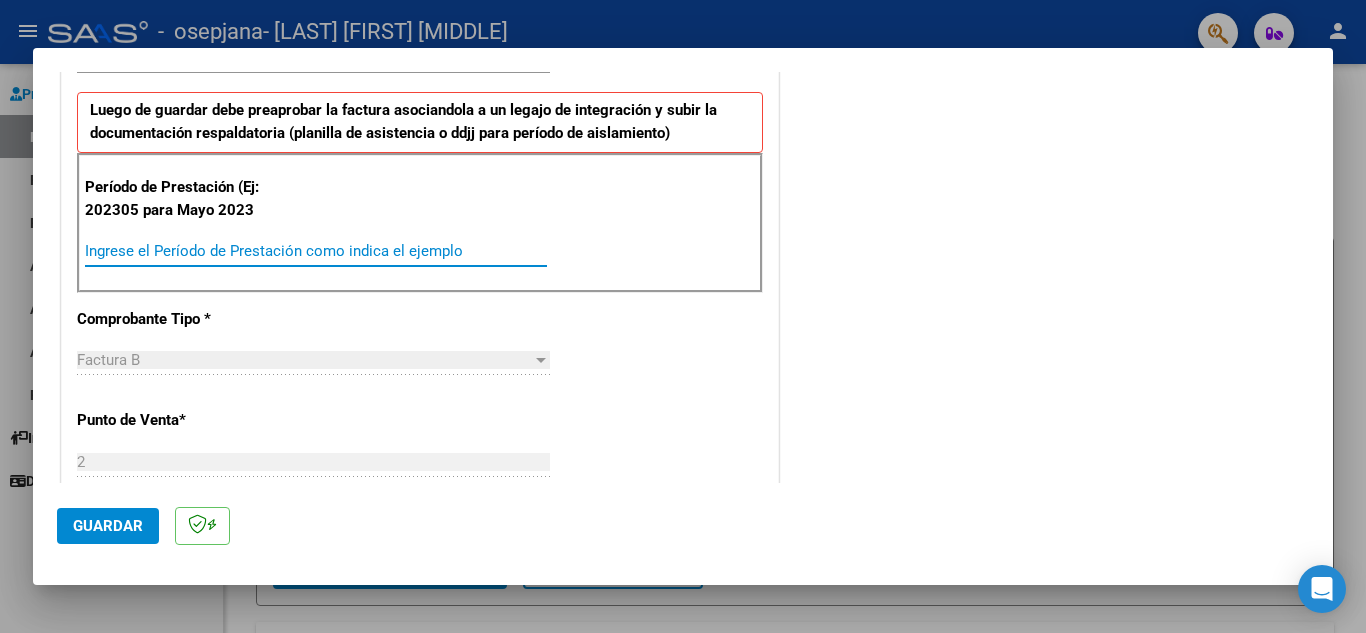 click on "Ingrese el Período de Prestación como indica el ejemplo" at bounding box center [316, 260] 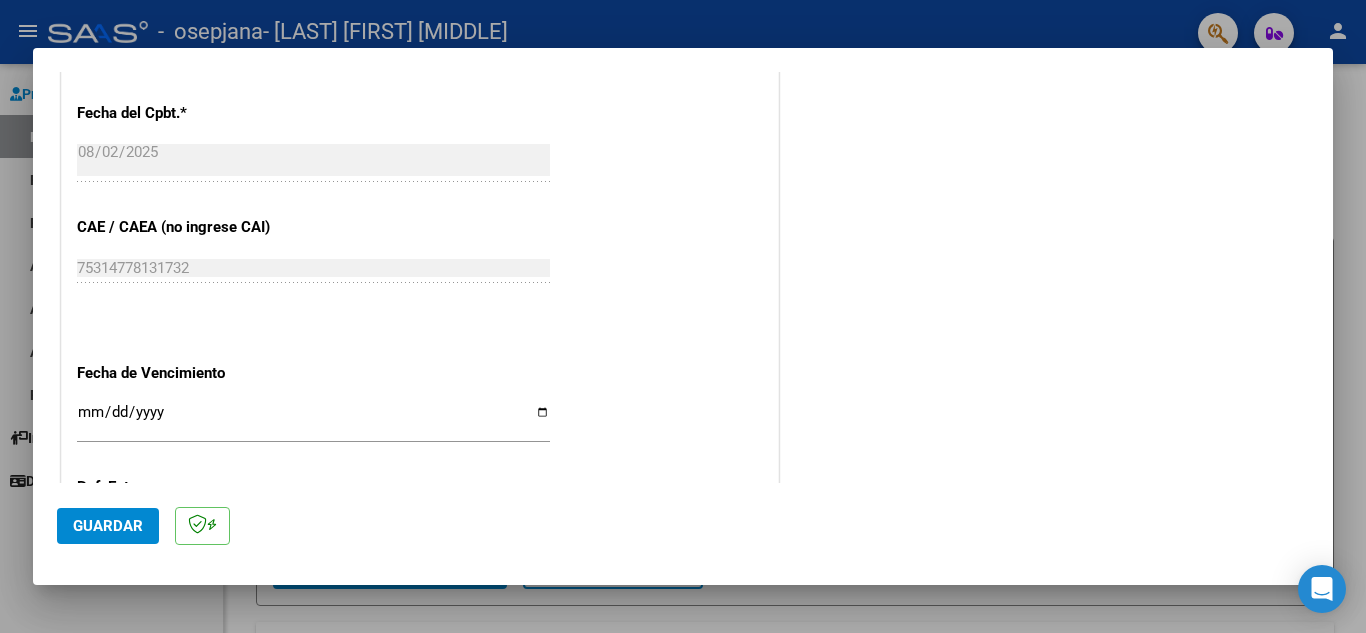 scroll, scrollTop: 1200, scrollLeft: 0, axis: vertical 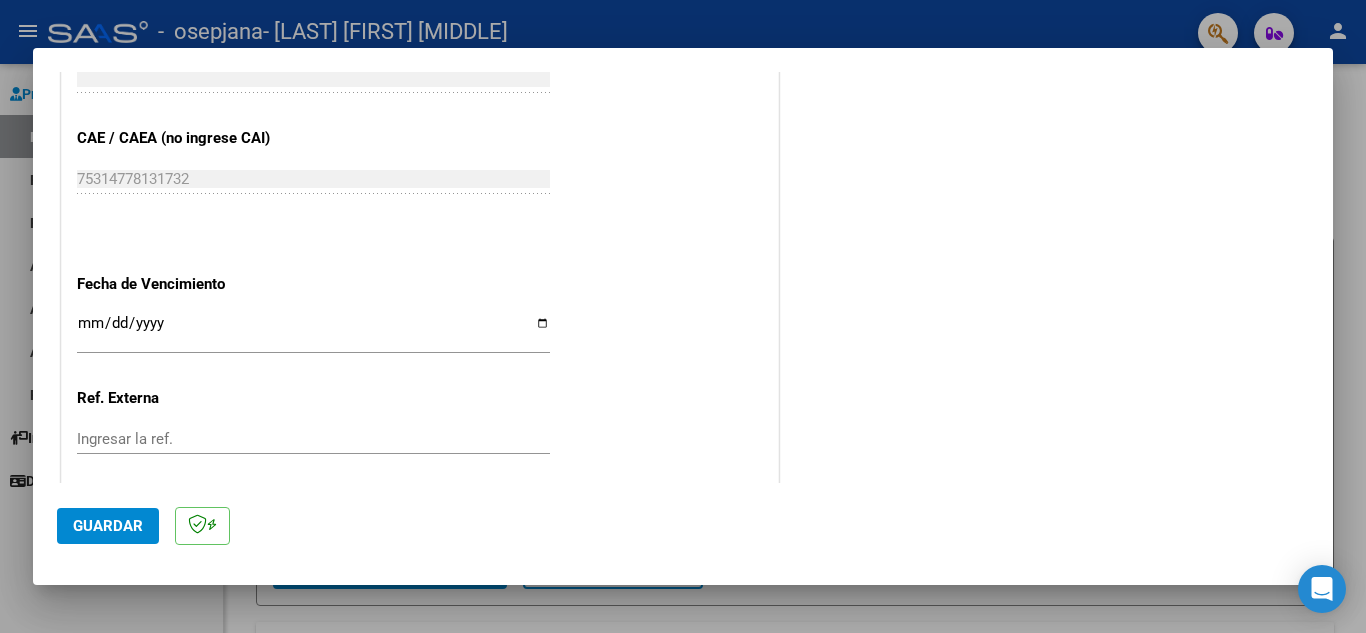 type on "202507" 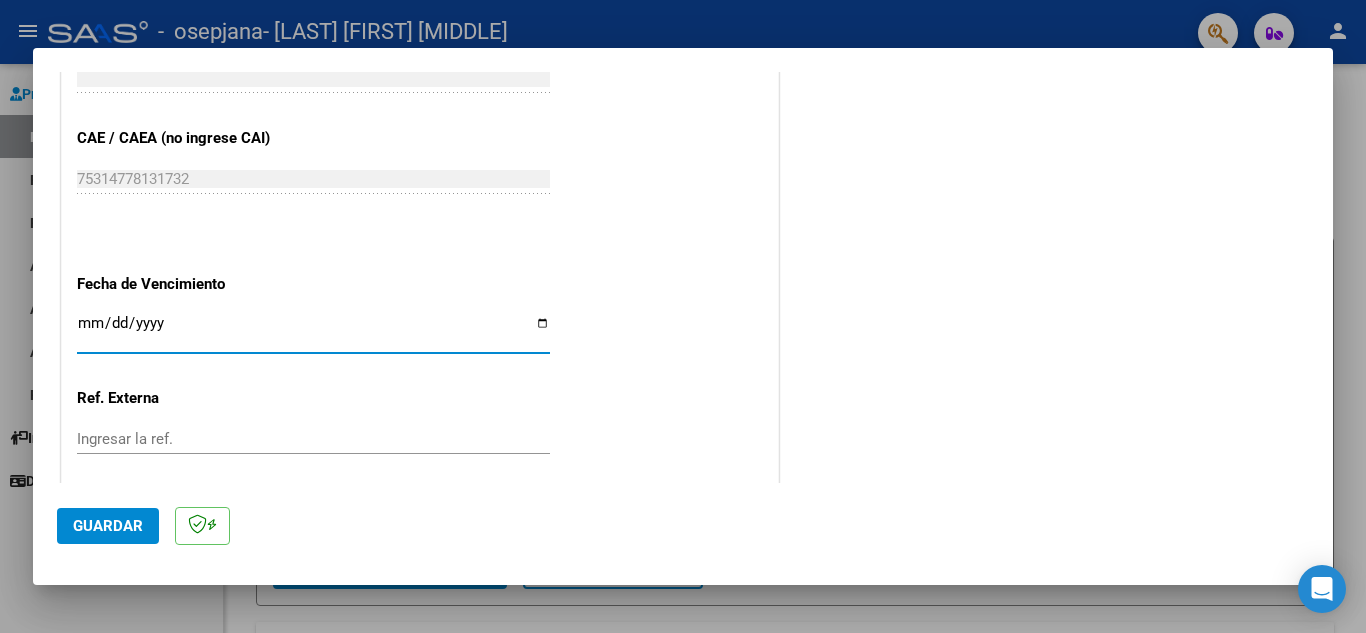 click on "Ingresar la fecha" at bounding box center (313, 331) 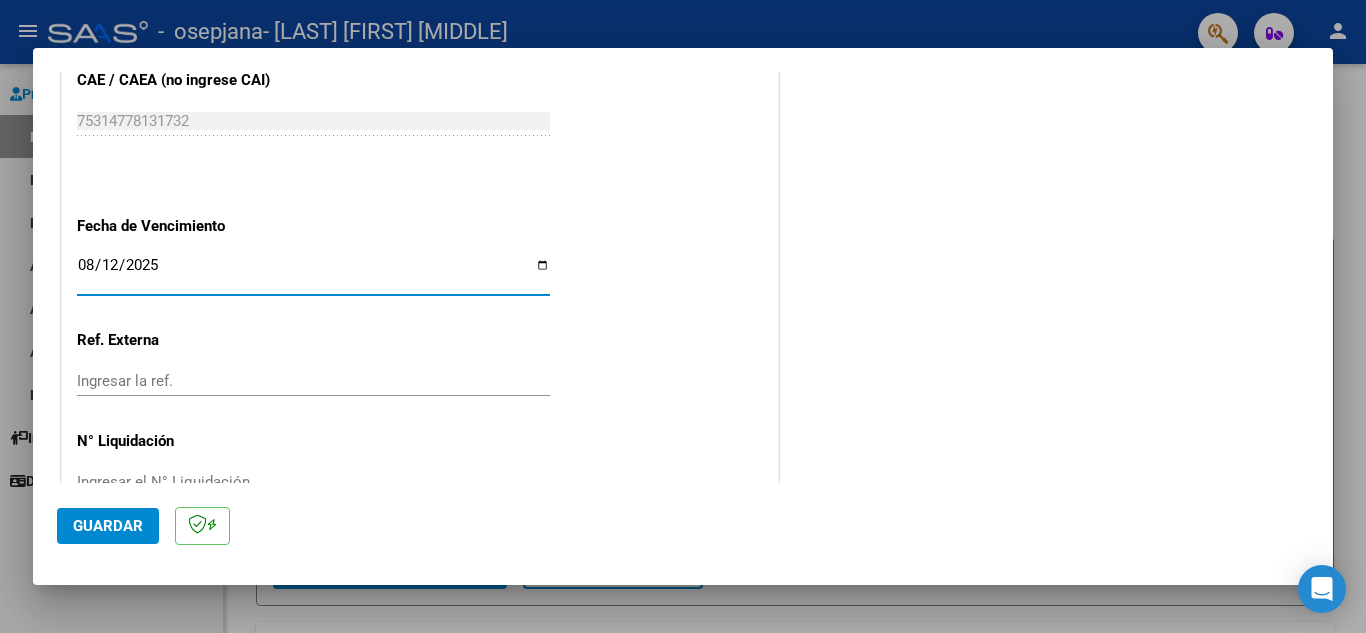 scroll, scrollTop: 1311, scrollLeft: 0, axis: vertical 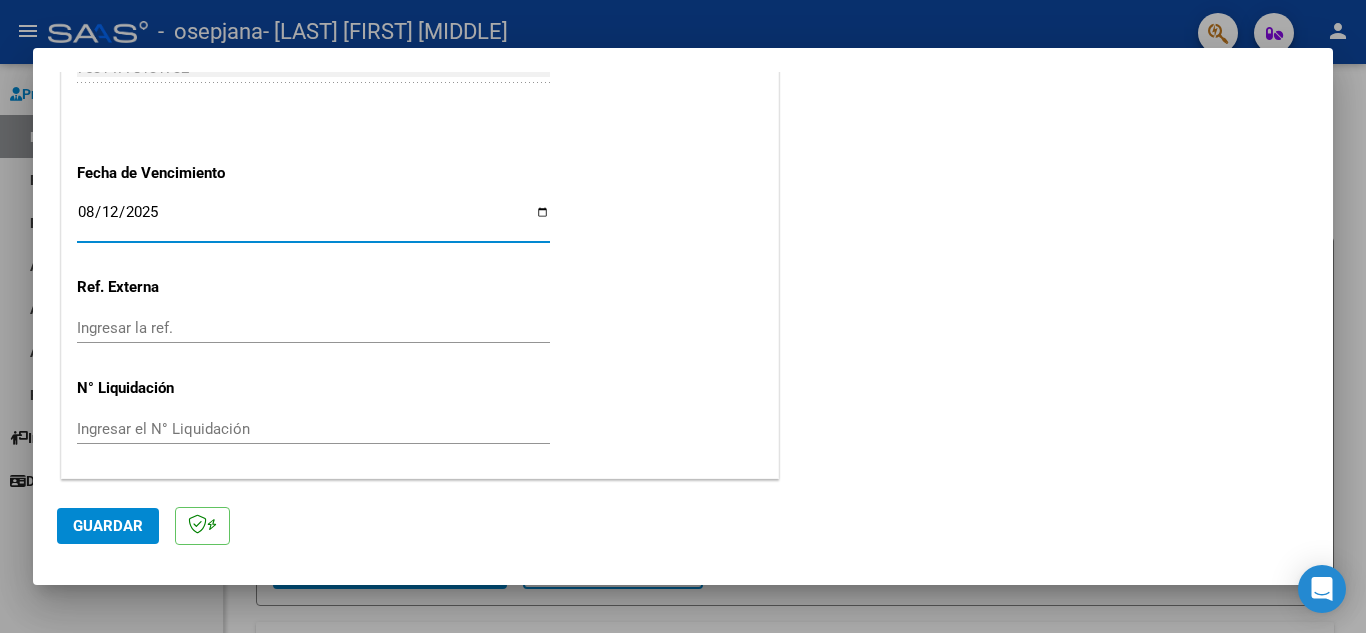 click on "Guardar" 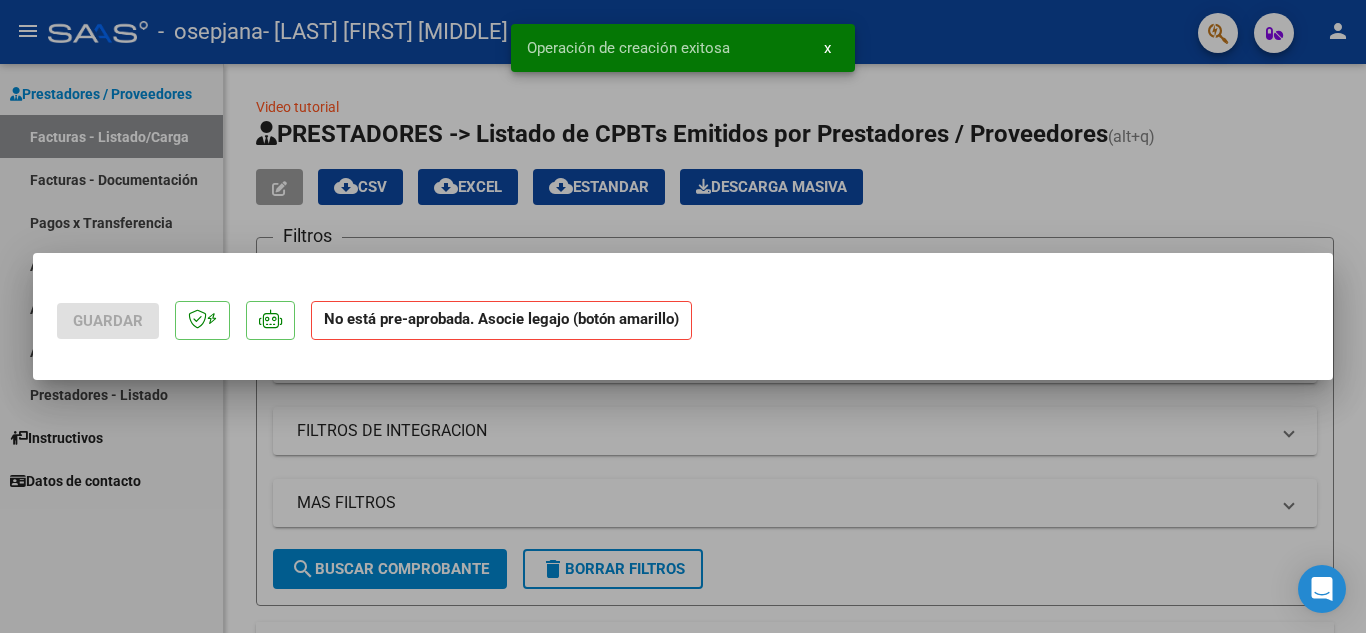 scroll, scrollTop: 0, scrollLeft: 0, axis: both 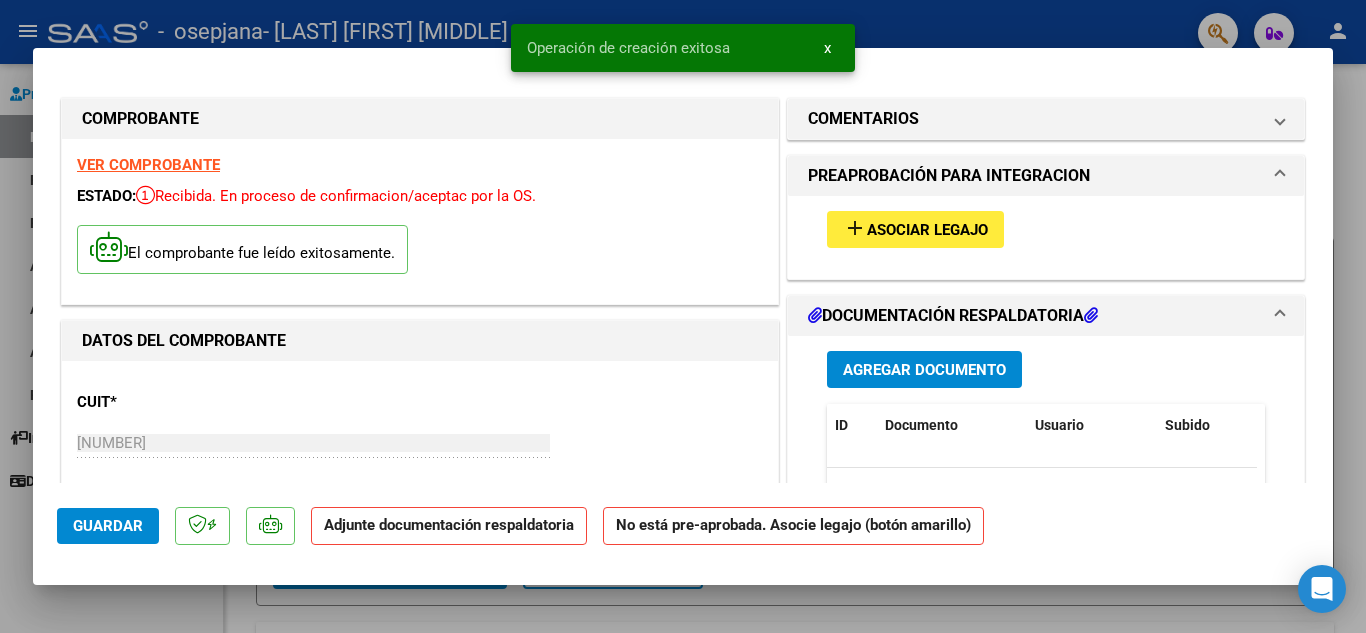 click on "Agregar Documento" at bounding box center [924, 370] 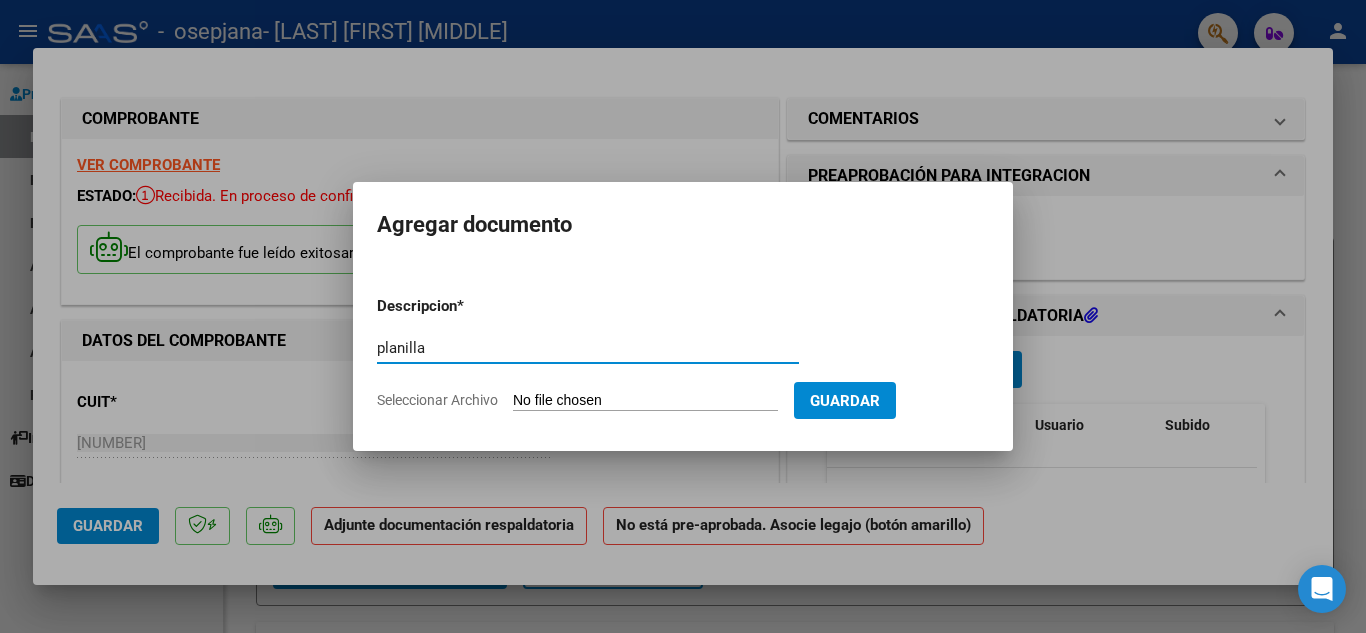 type on "planilla" 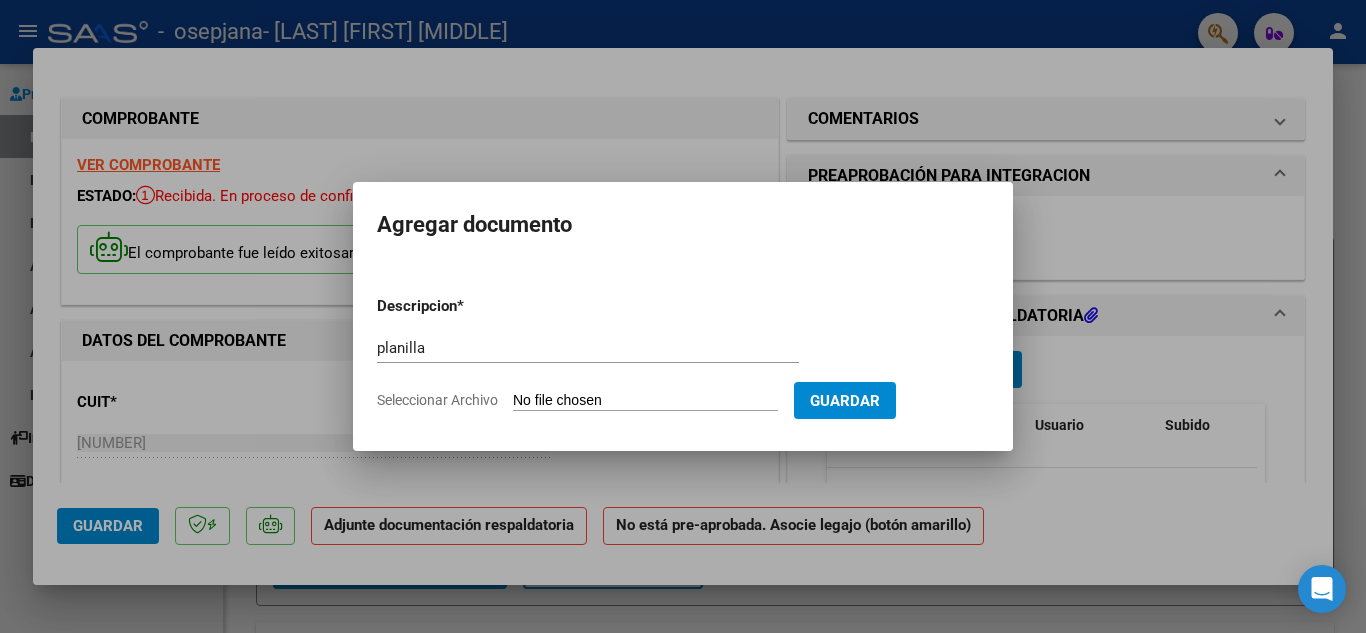 type on "C:\fakepath\planilla [LAST].pdf" 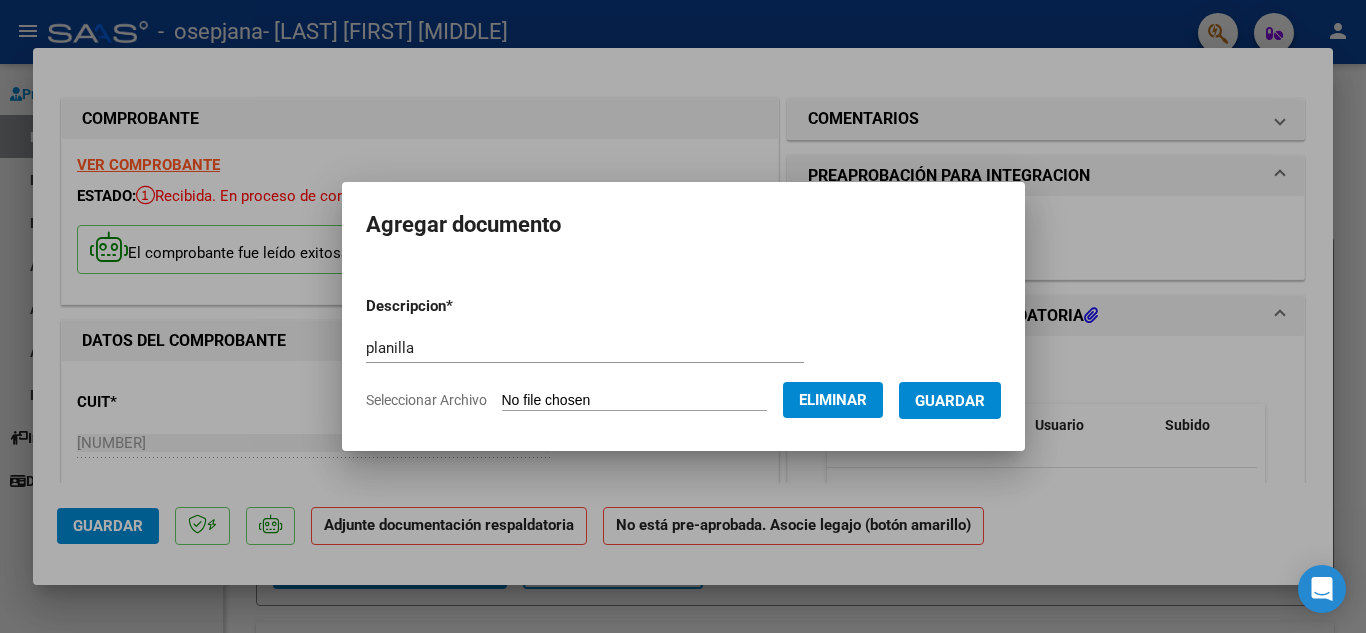 click on "Guardar" at bounding box center [950, 401] 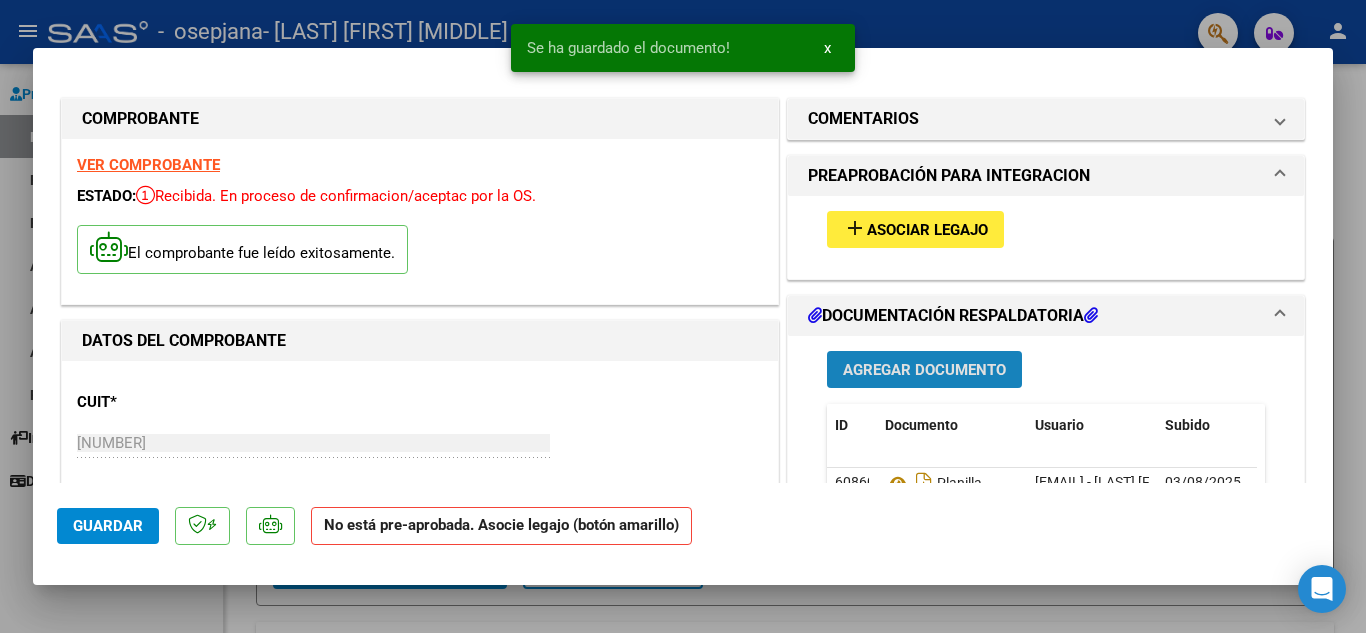 click on "Agregar Documento" at bounding box center (924, 370) 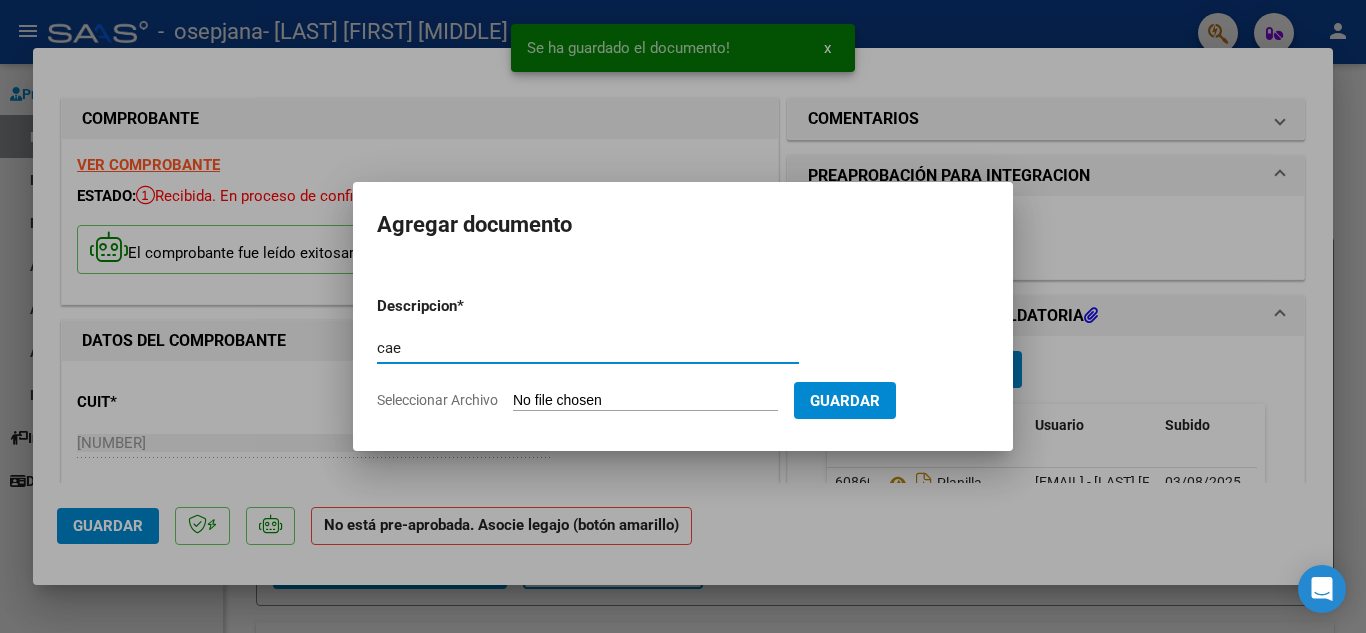 type on "cae" 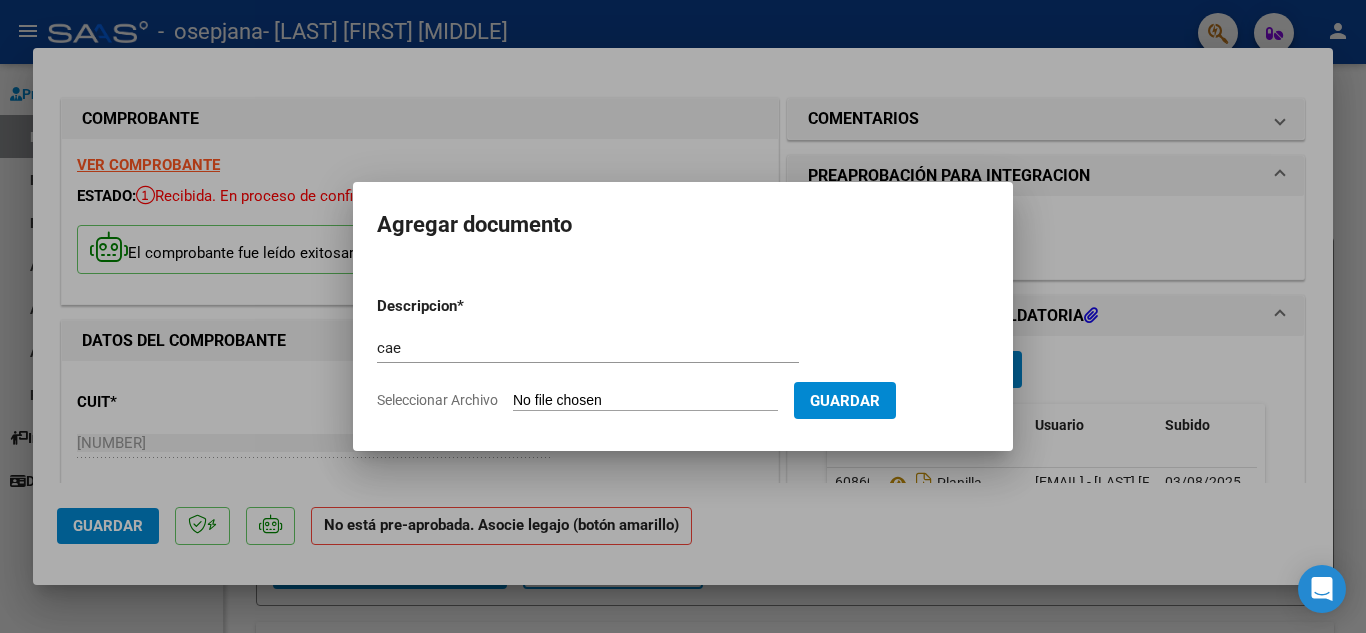type on "C:\fakepath\cae [LAST].pdf" 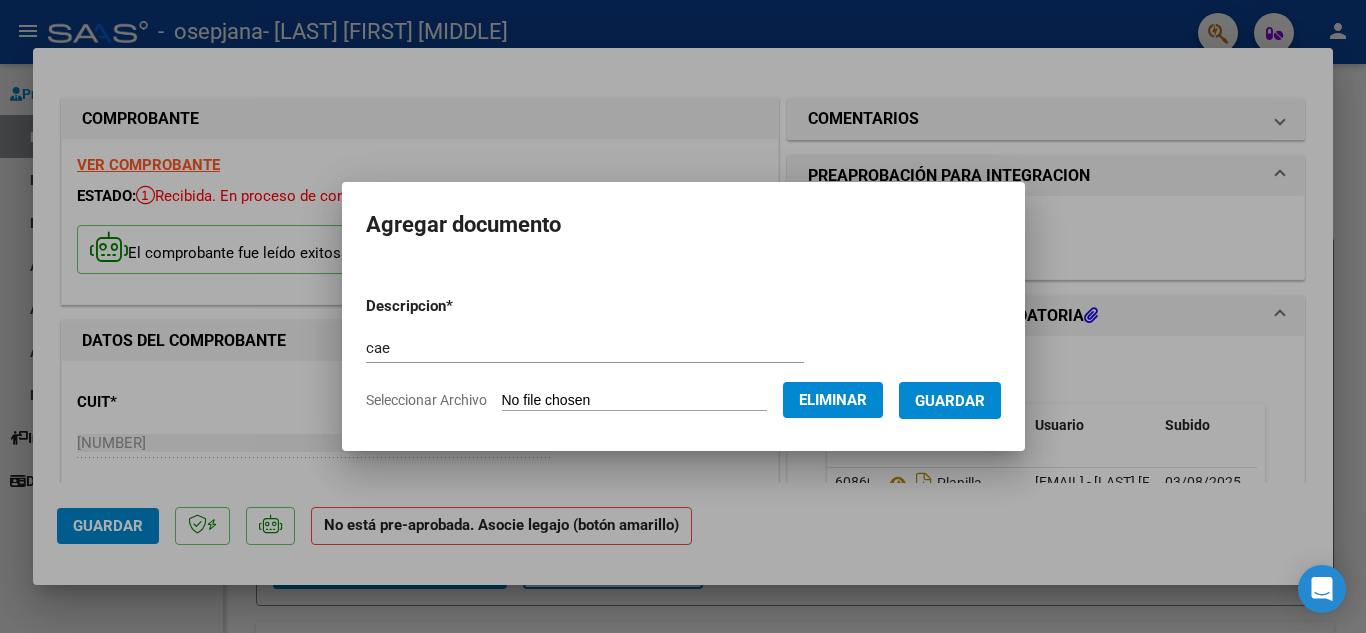 click on "Guardar" at bounding box center [950, 401] 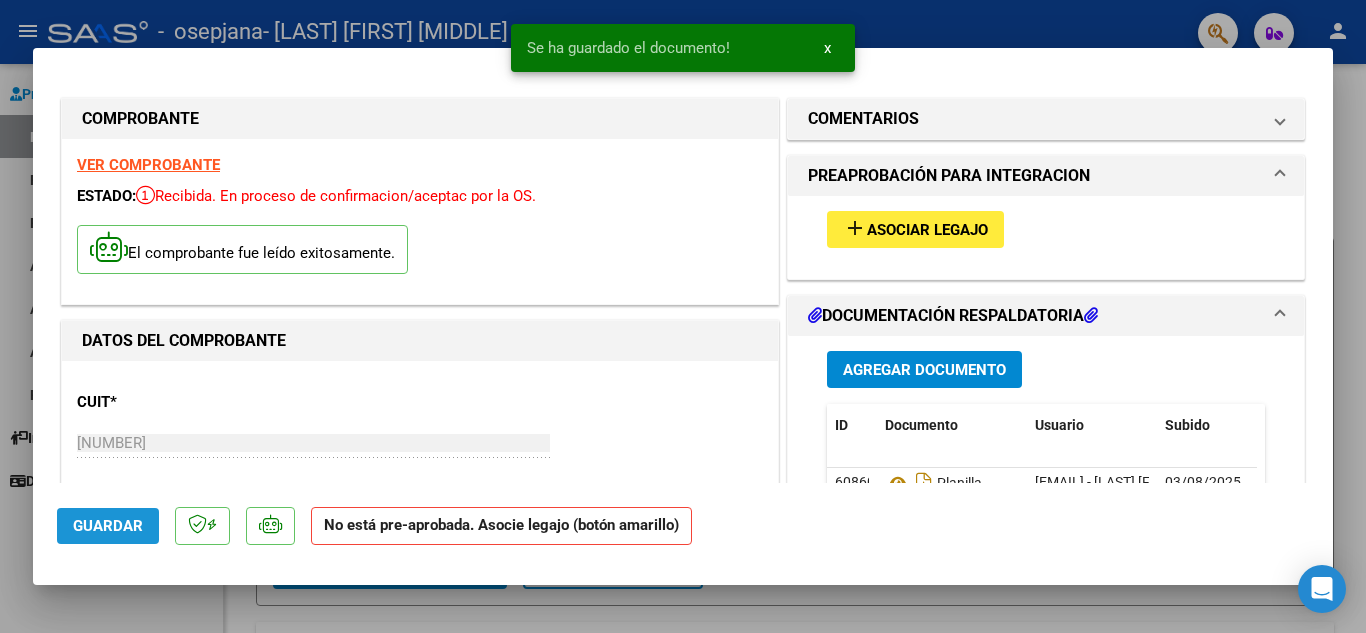 click on "Guardar" 